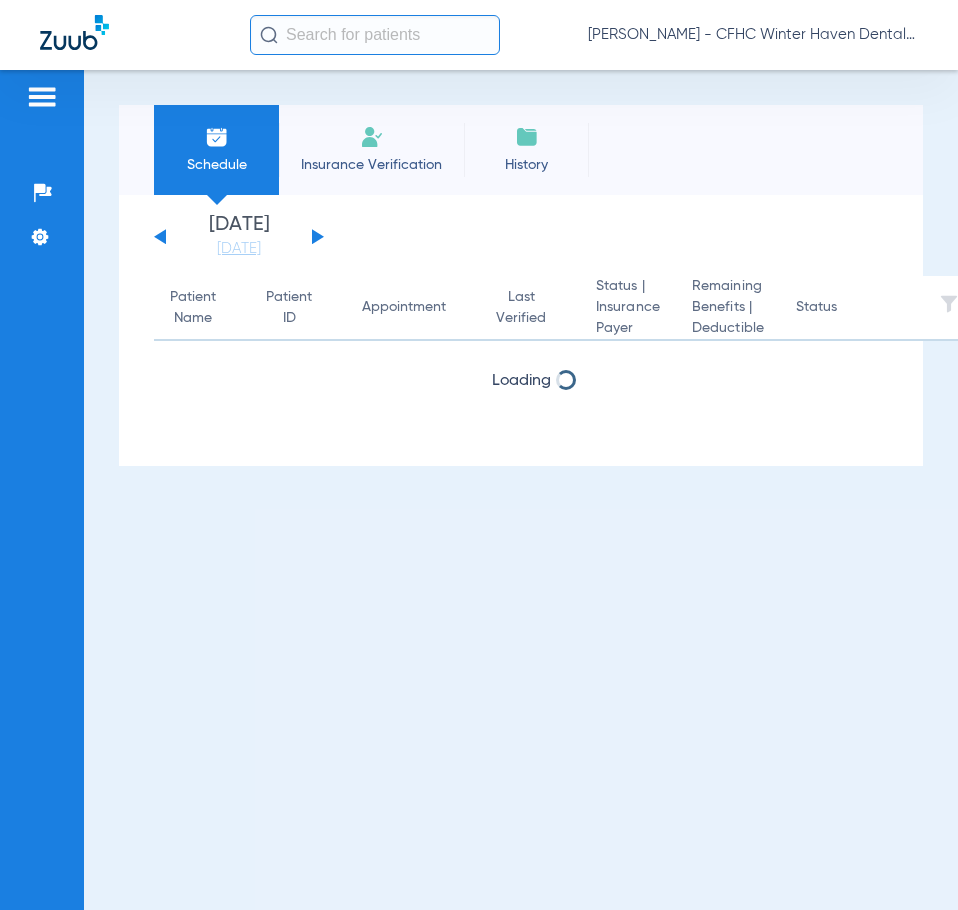 scroll, scrollTop: 0, scrollLeft: 0, axis: both 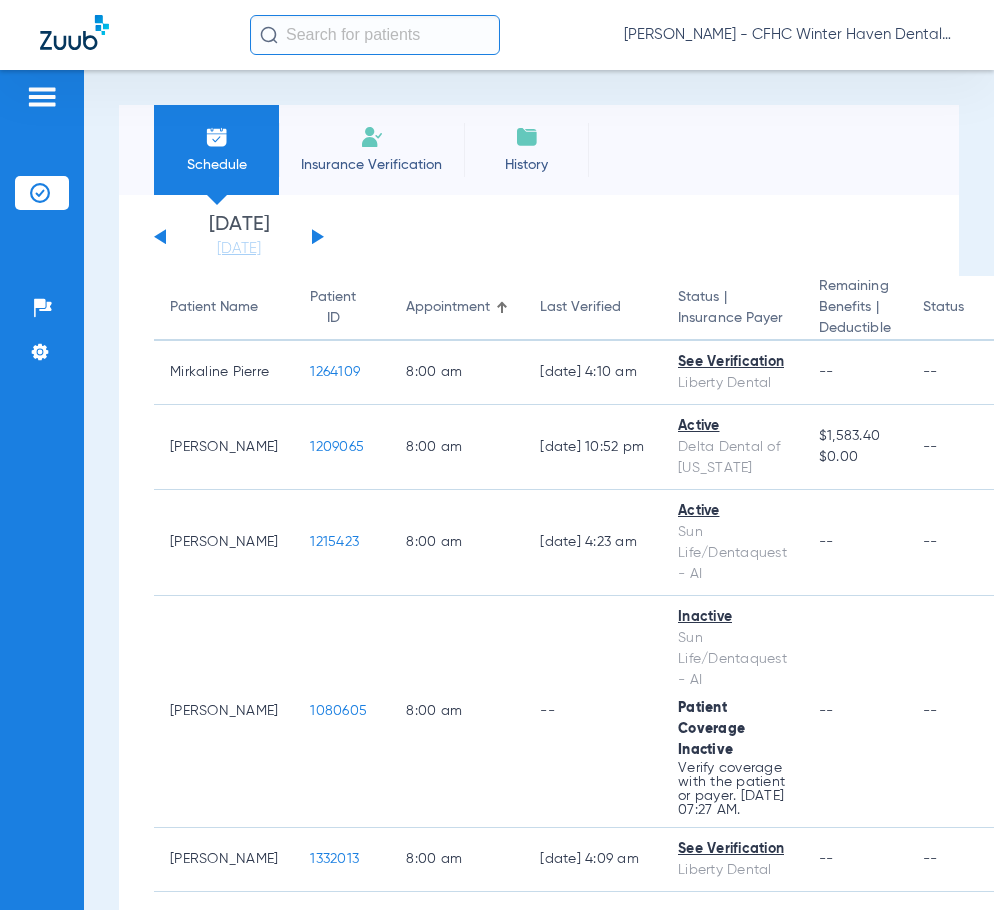 click 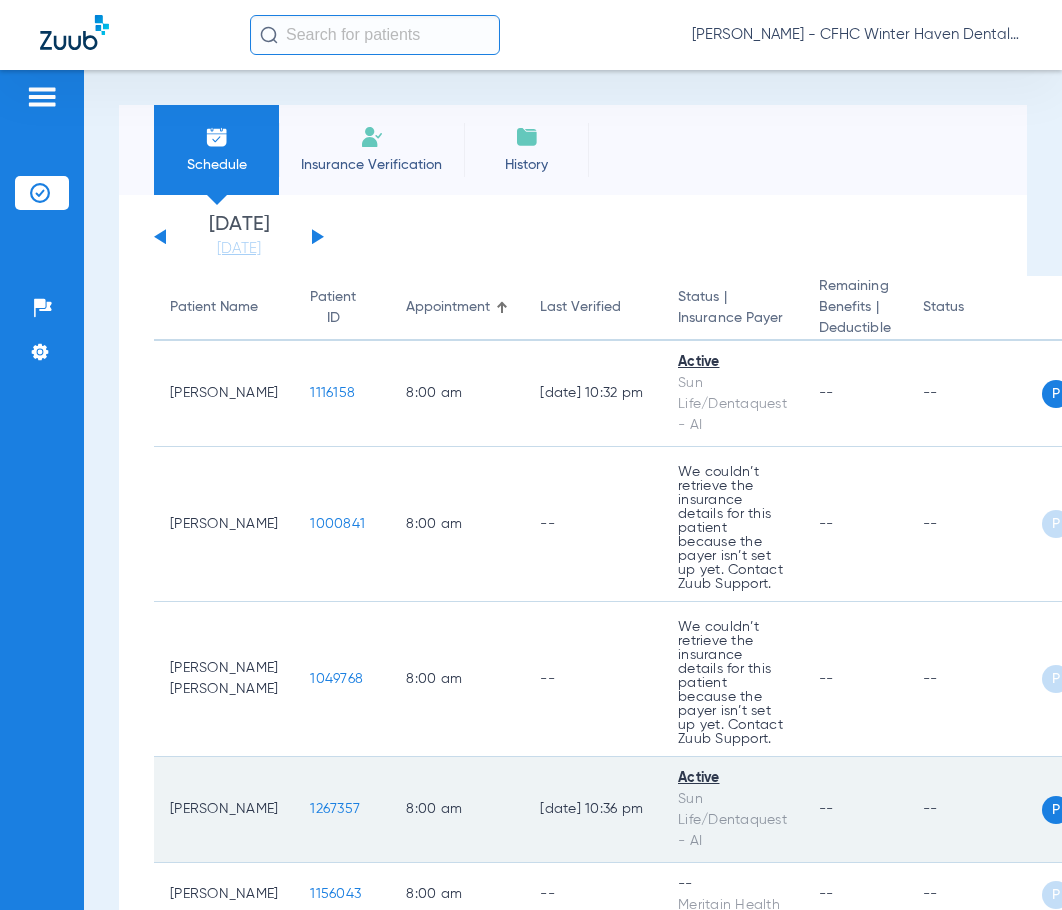 click on "1267357" 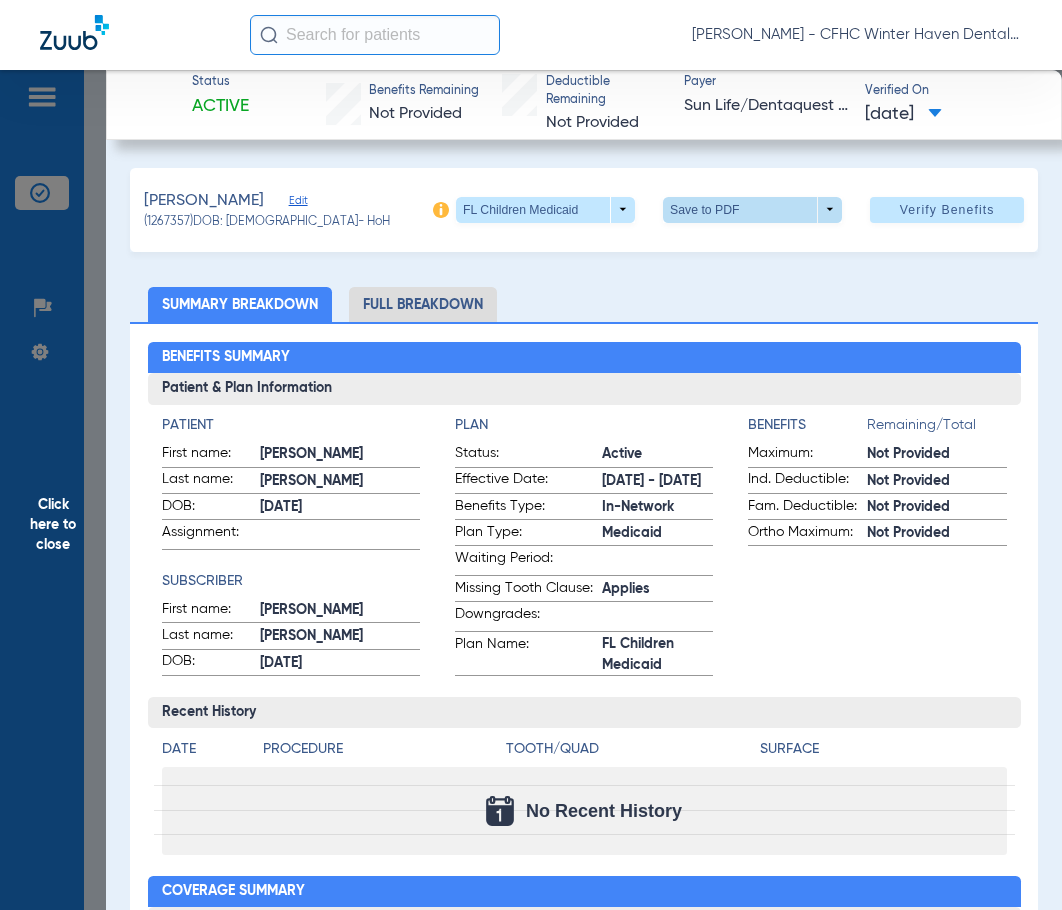 click 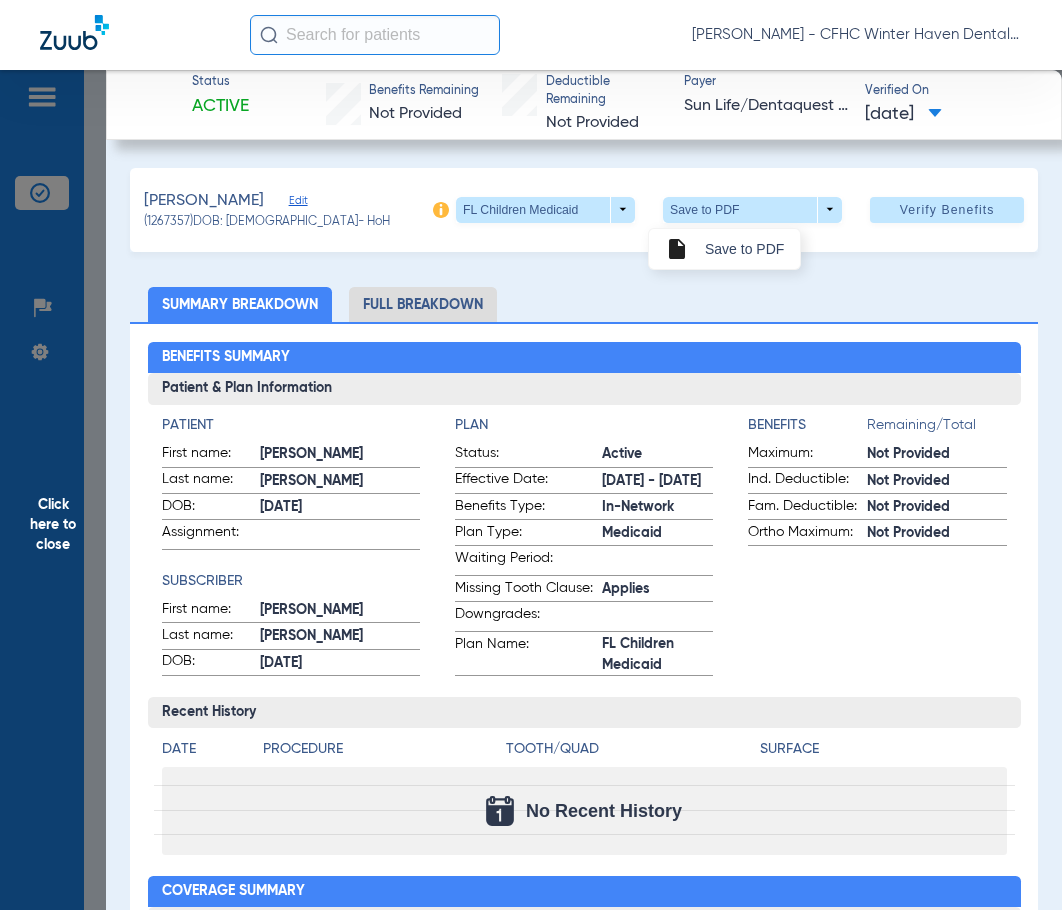 click on "insert_drive_file  Save to PDF" at bounding box center (724, 249) 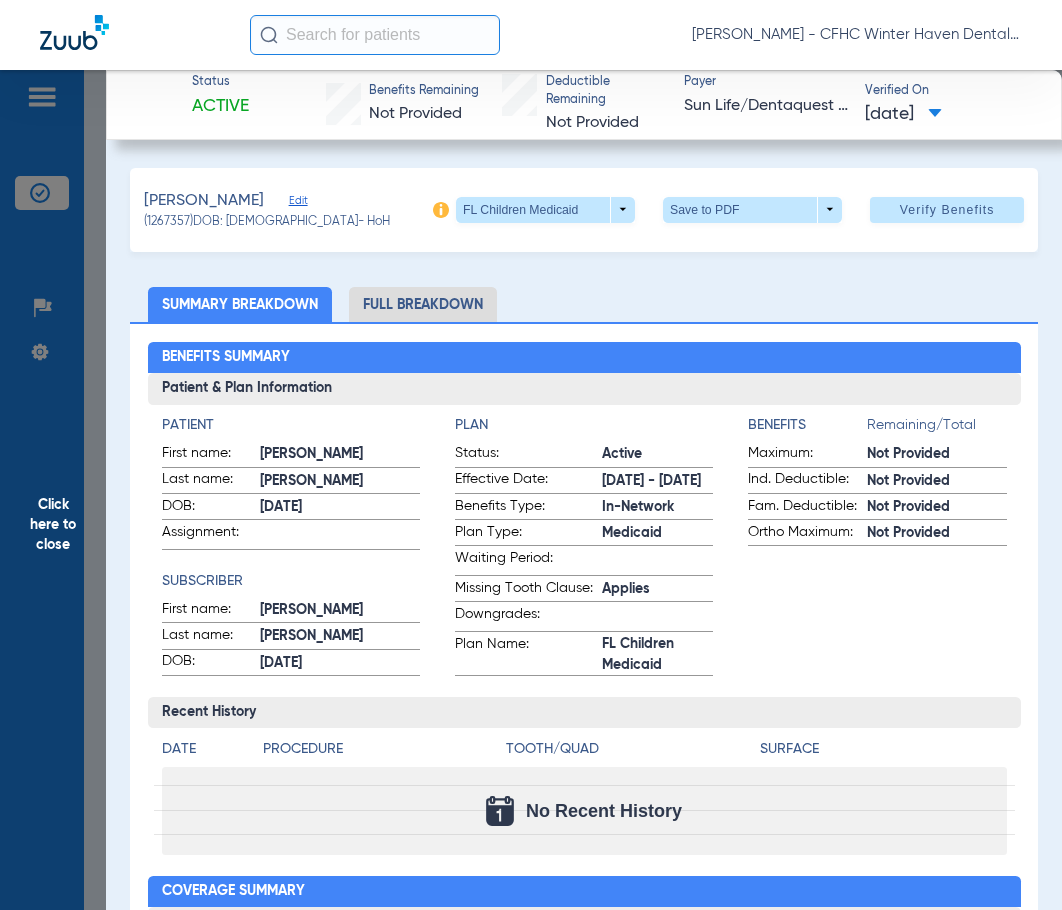 click on "Click here to close" 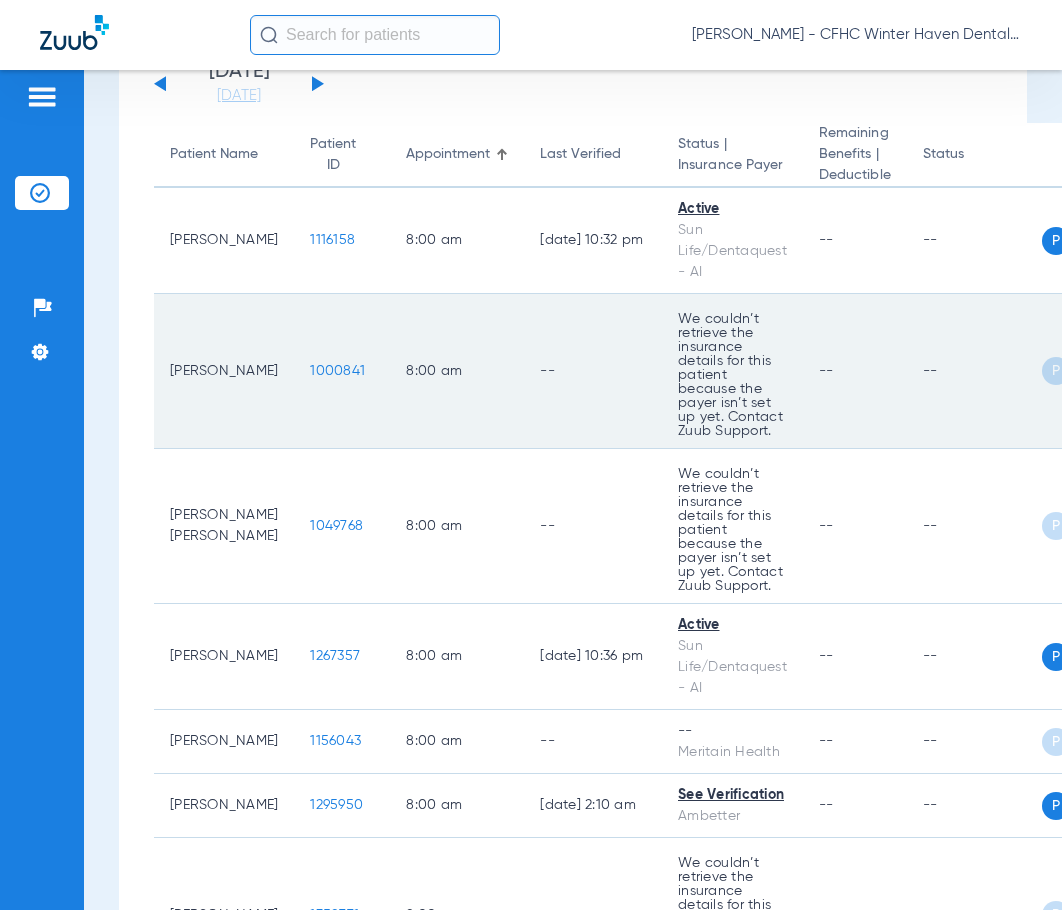 scroll, scrollTop: 200, scrollLeft: 0, axis: vertical 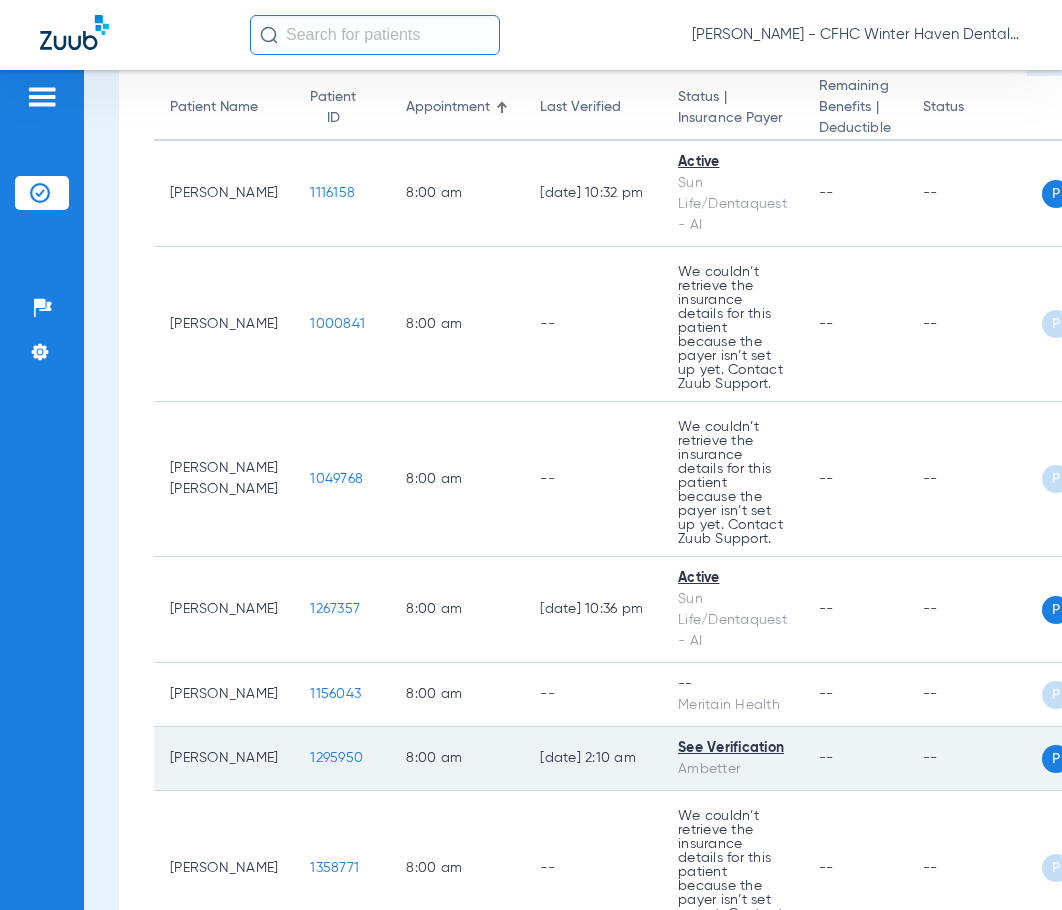 click on "1295950" 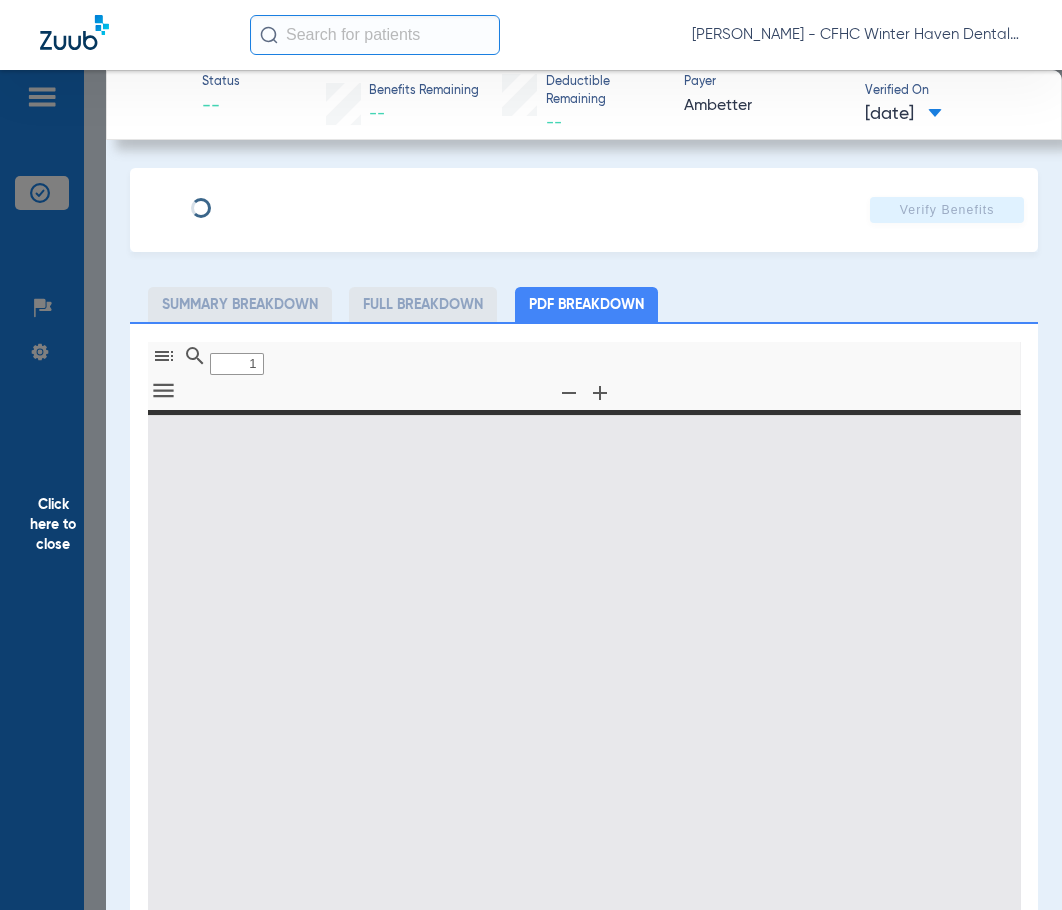 type on "0" 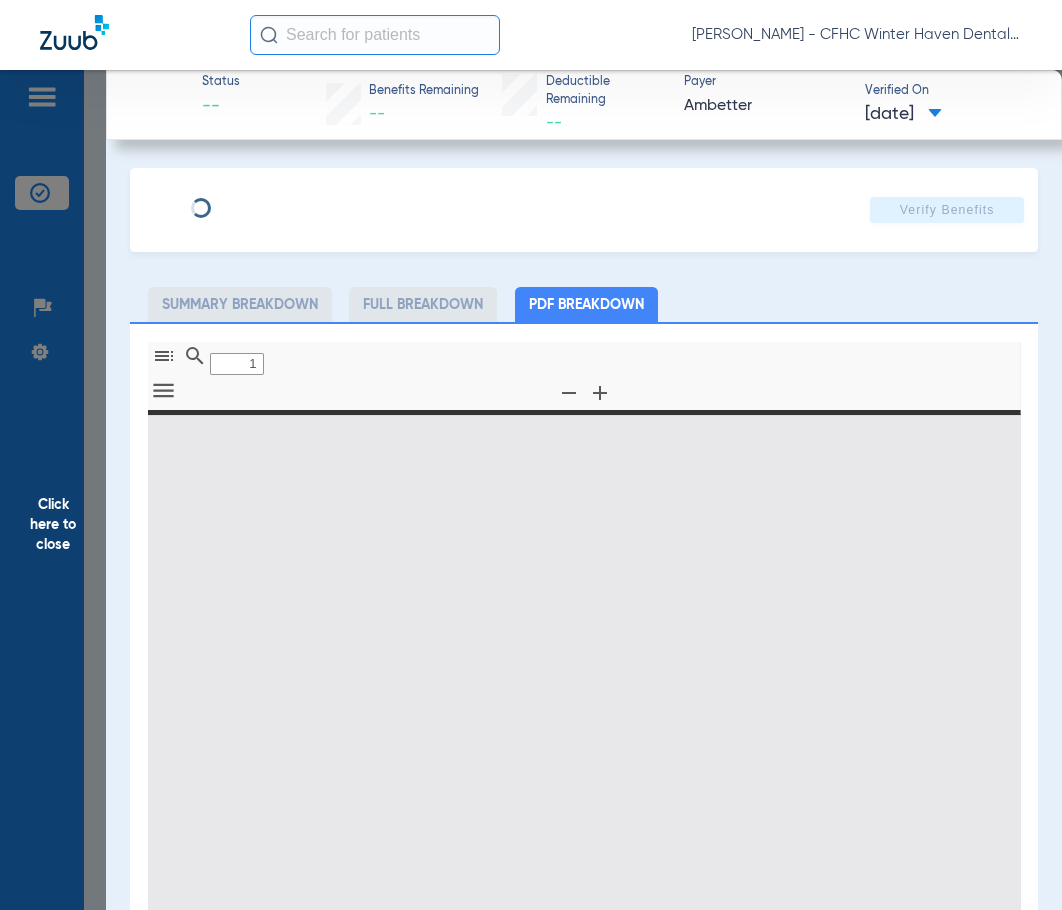 select on "page-width" 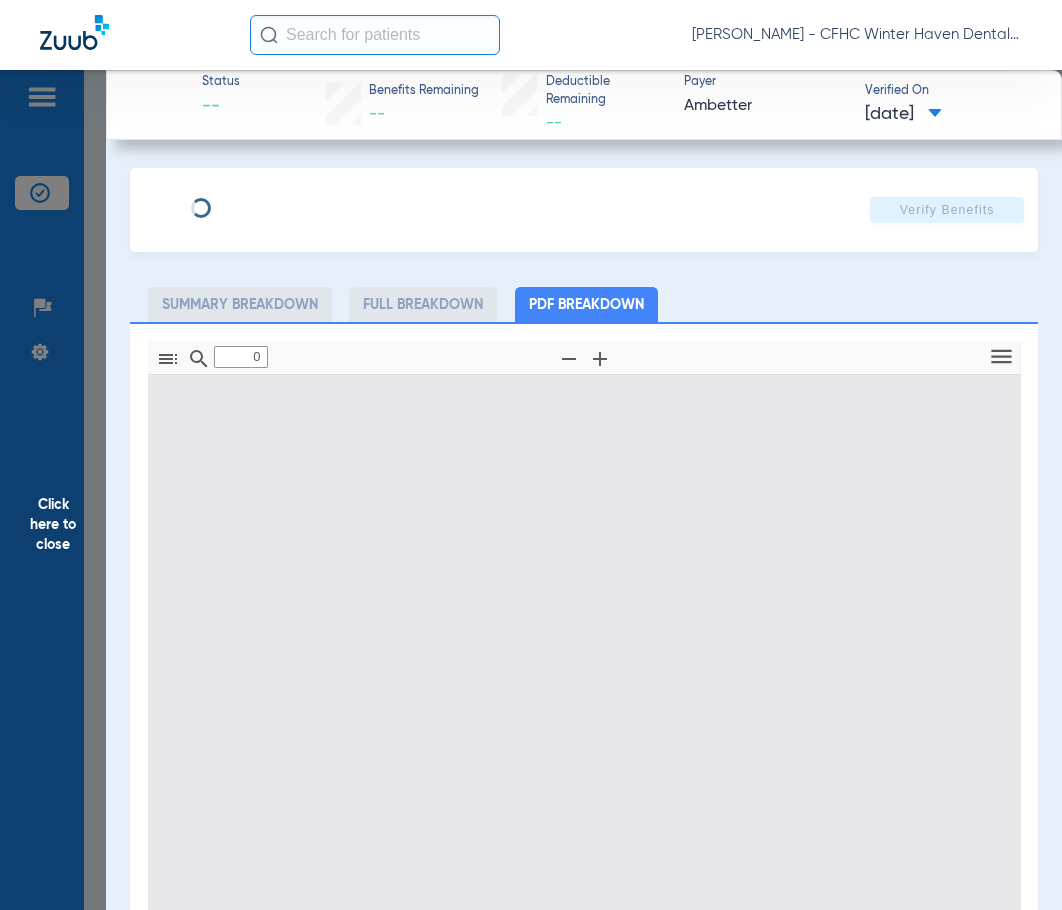 type on "1" 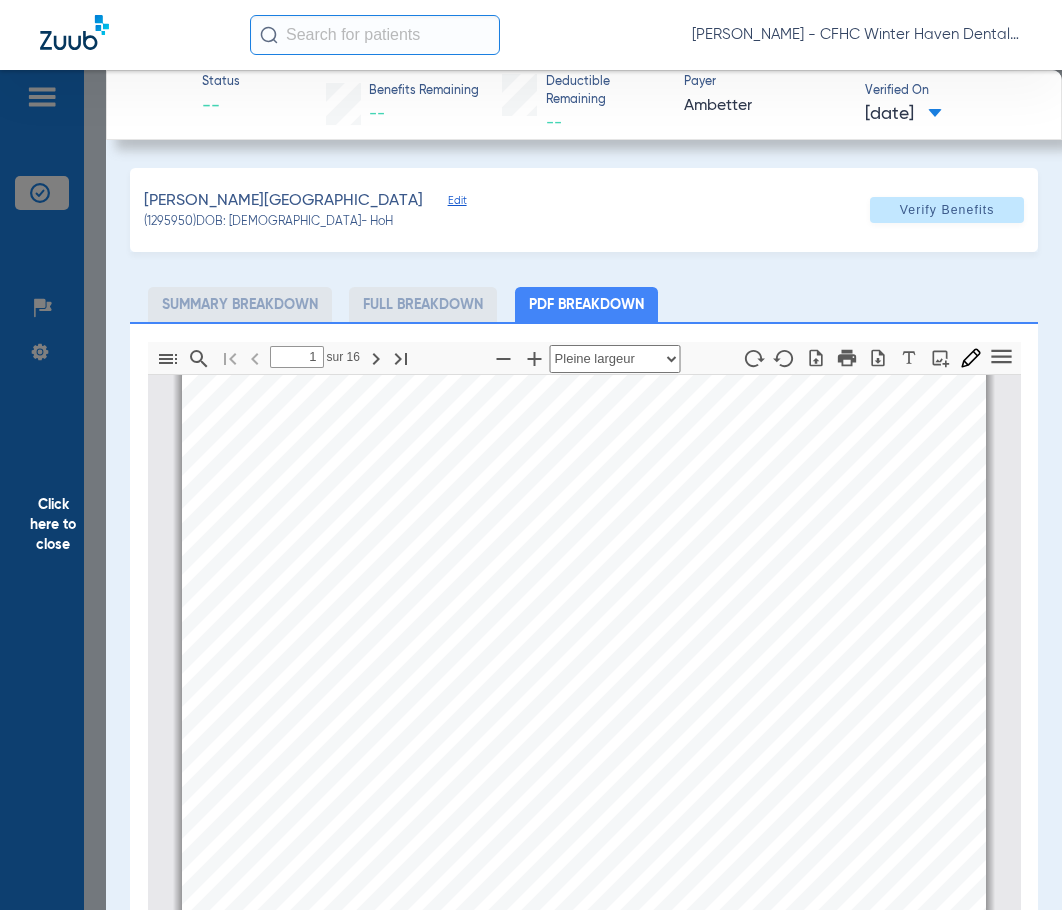 scroll, scrollTop: 210, scrollLeft: 0, axis: vertical 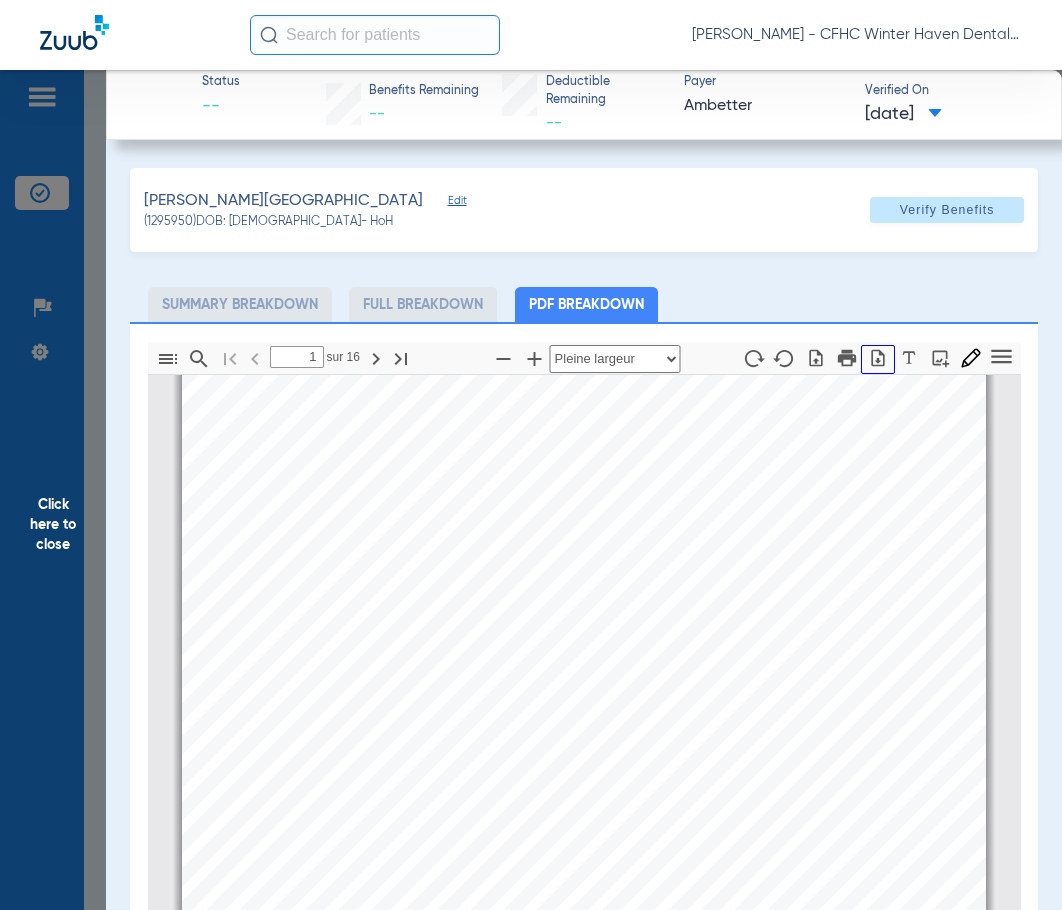 click 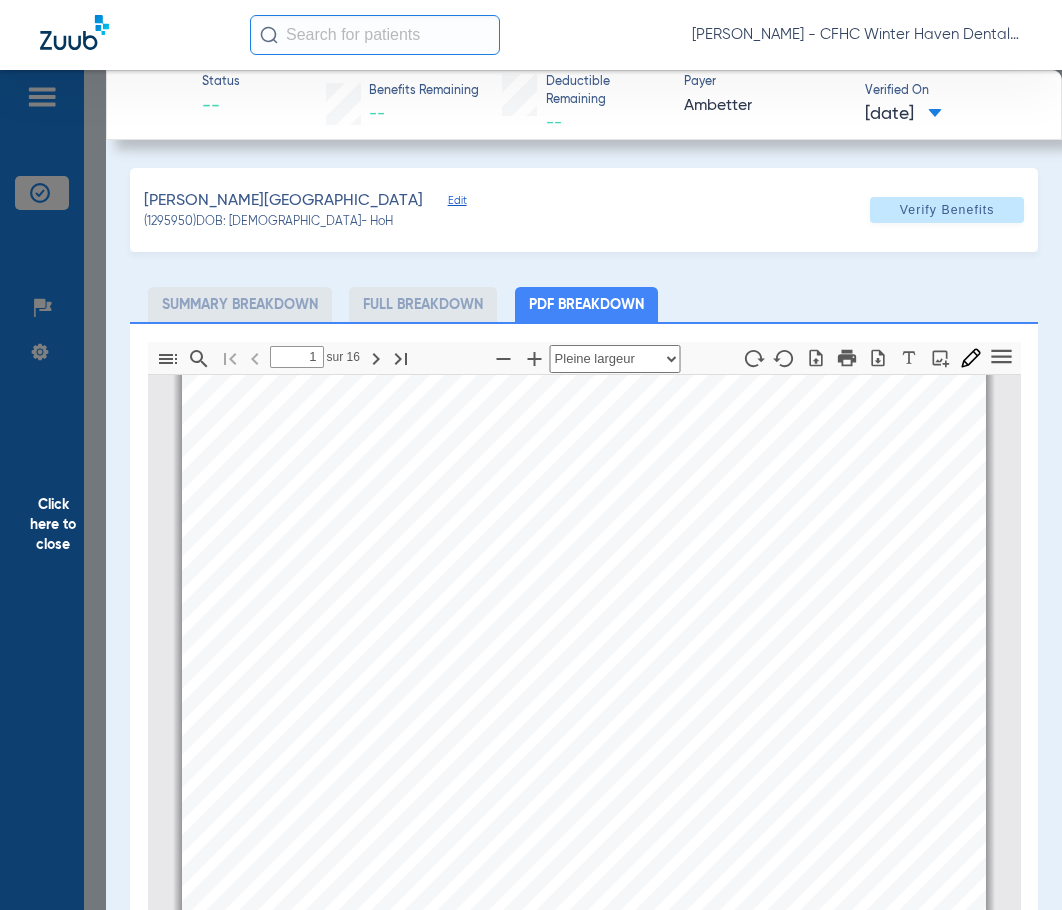 drag, startPoint x: 678, startPoint y: 229, endPoint x: 662, endPoint y: 212, distance: 23.345236 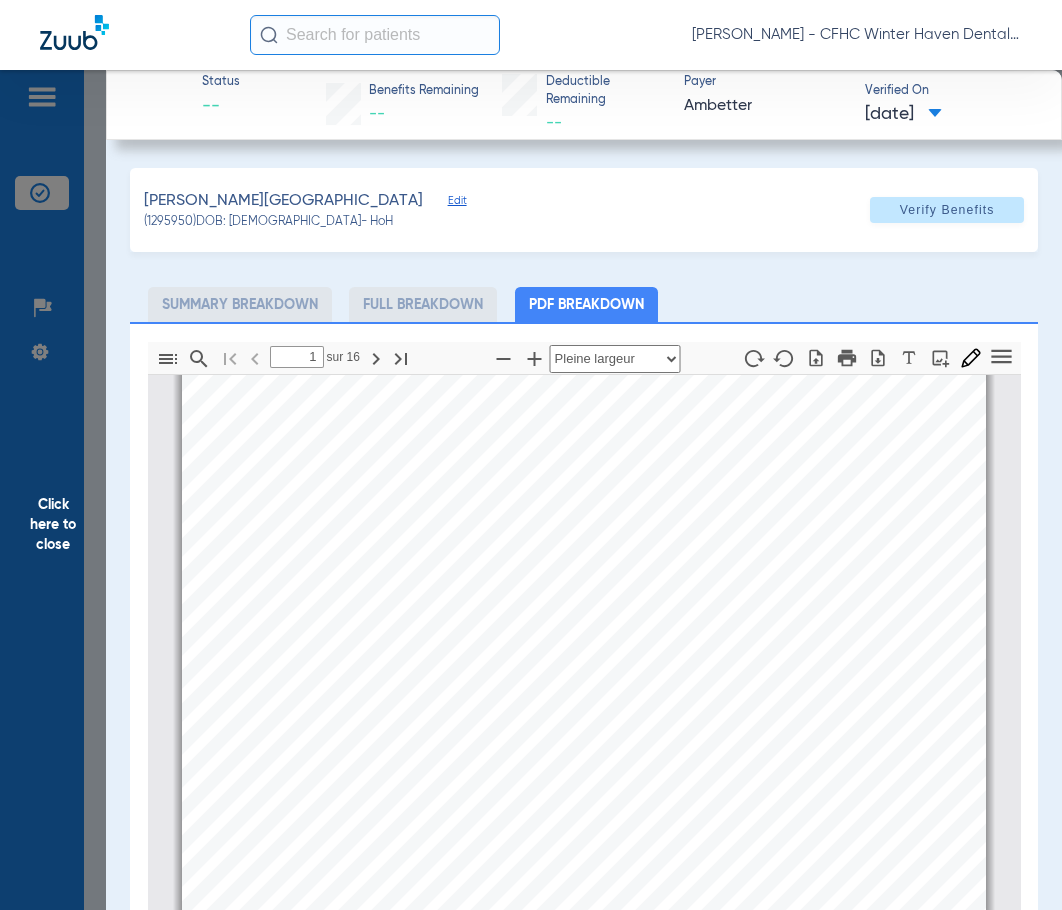 click on "Patient Eligibility Report *This report is only accurate on the date and time it is rendered.   The patient's information may have changed after this report has been generated. Patient Information [PERSON_NAME] [STREET_ADDRESS] 0000 [PHONE_NUMBER] DOB:   [DEMOGRAPHIC_DATA] Subscriber ID:   U95123468 Provider Information [PERSON_NAME] CENTRAL [US_STATE] HEALTH CARE INC [STREET_ADDRESS] Insurer Information Envolve Dental, Inc. - [US_STATE] [GEOGRAPHIC_DATA] - Ambetter Dental - Adult 19+ Only Coverage Eligibility Details Effective Date:   [DATE] Termination Date:   [DATE] This patient is eligible for services on [DATE] from [PERSON_NAME] at [GEOGRAPHIC_DATA][US_STATE] HEALTH CARE INC. Other Insurance Rendered: [DATE] 1:10 AM   Page 1 of 1" at bounding box center [584, 695] 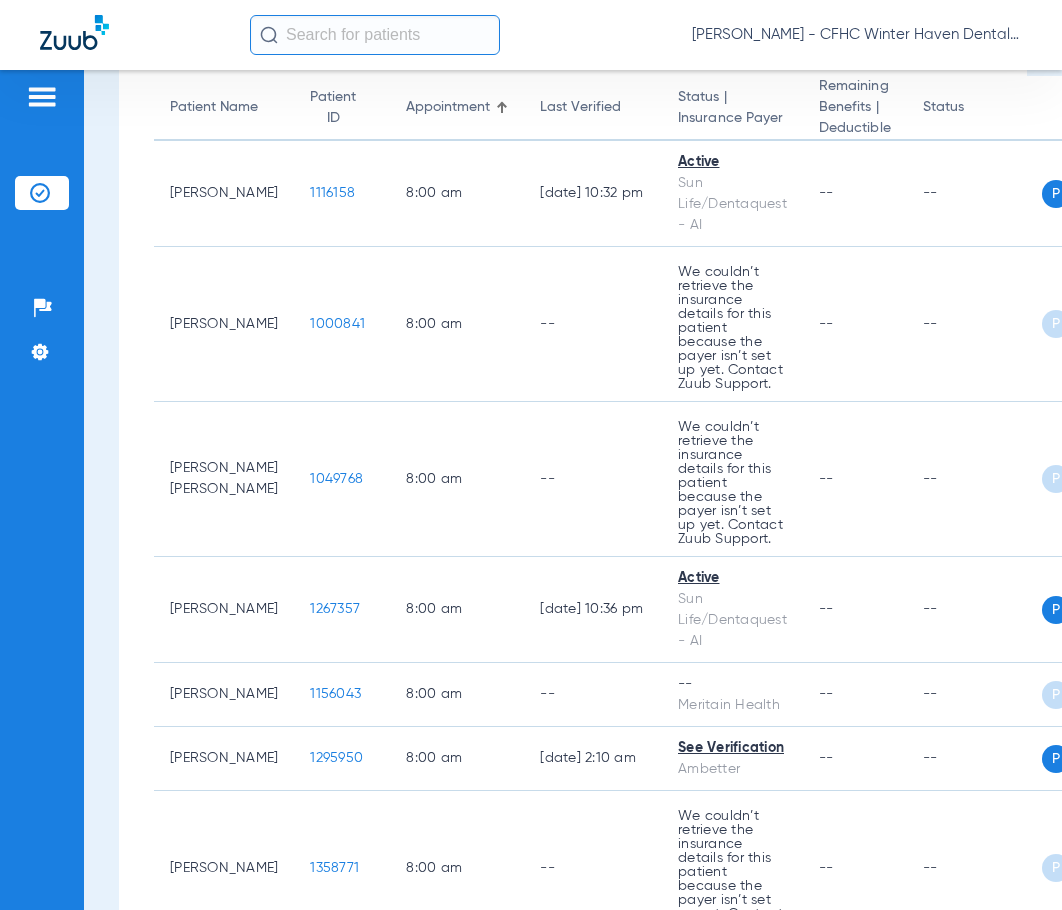 click on "Patients  Insurance Verification  Setup  Help Center Settings" 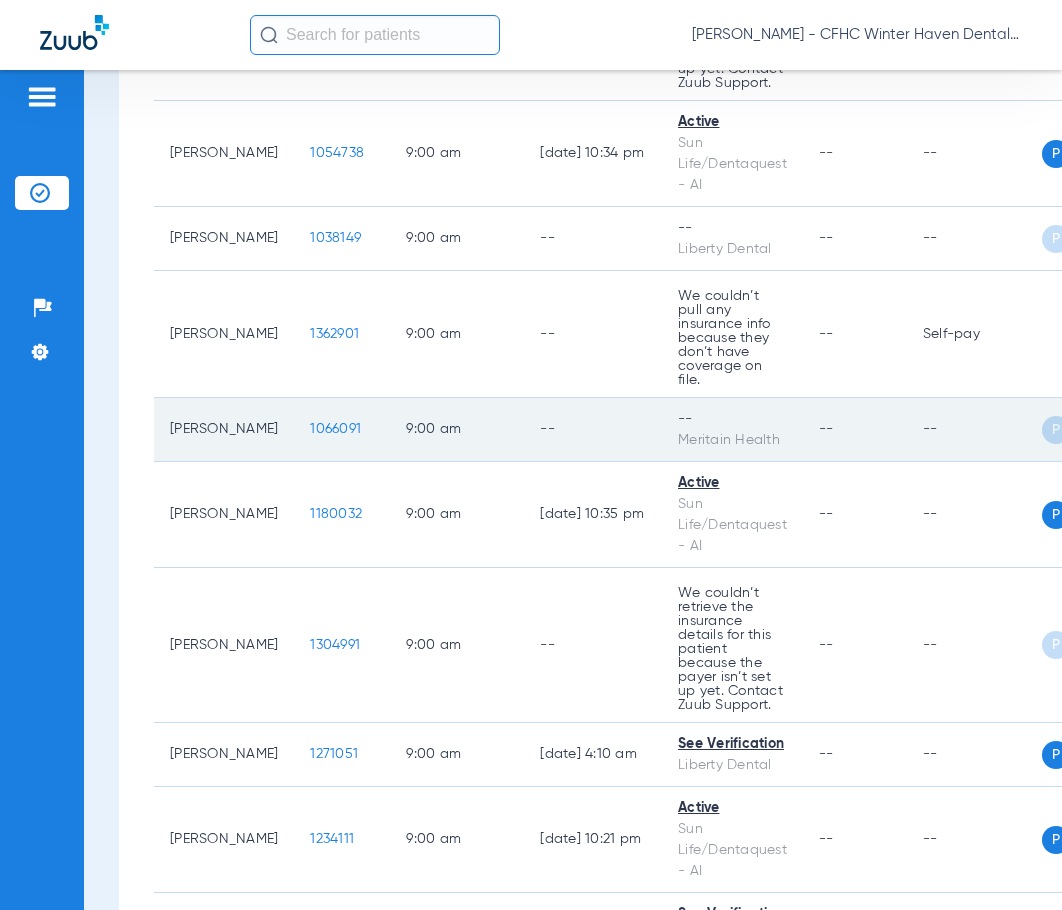 scroll, scrollTop: 1300, scrollLeft: 0, axis: vertical 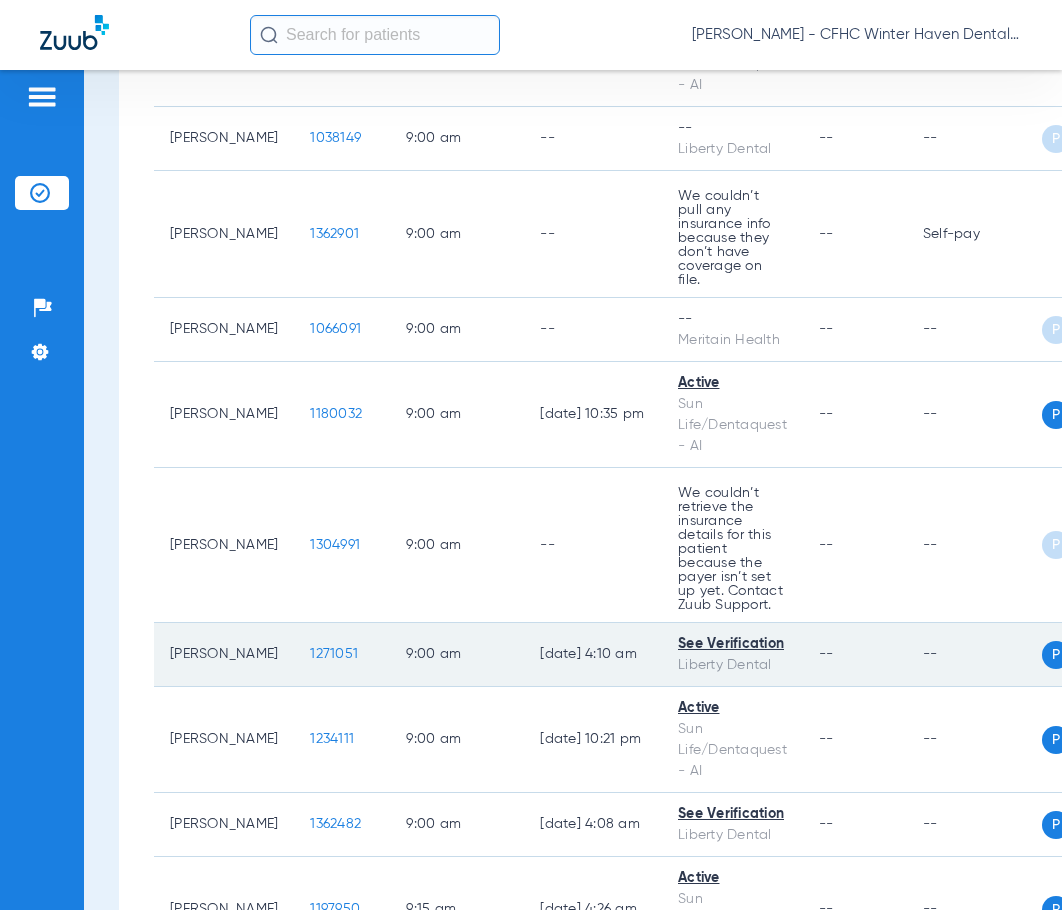 click on "1271051" 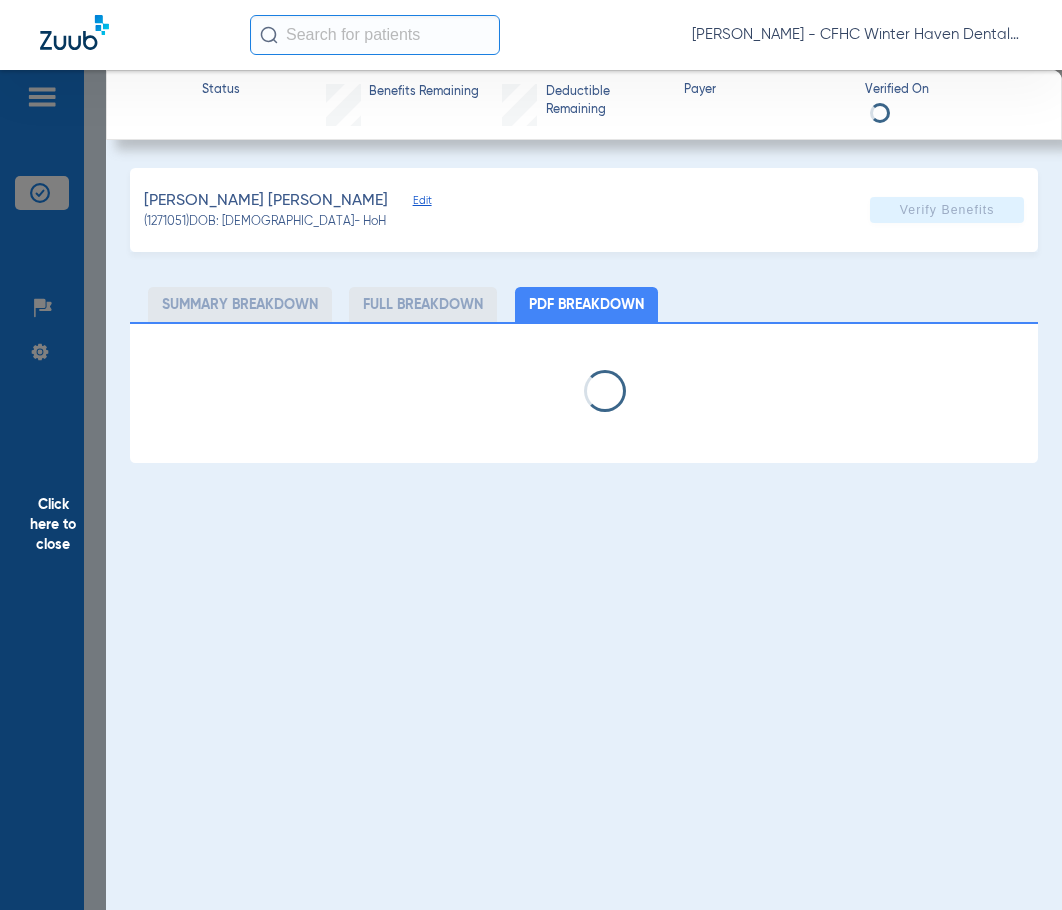 select on "page-width" 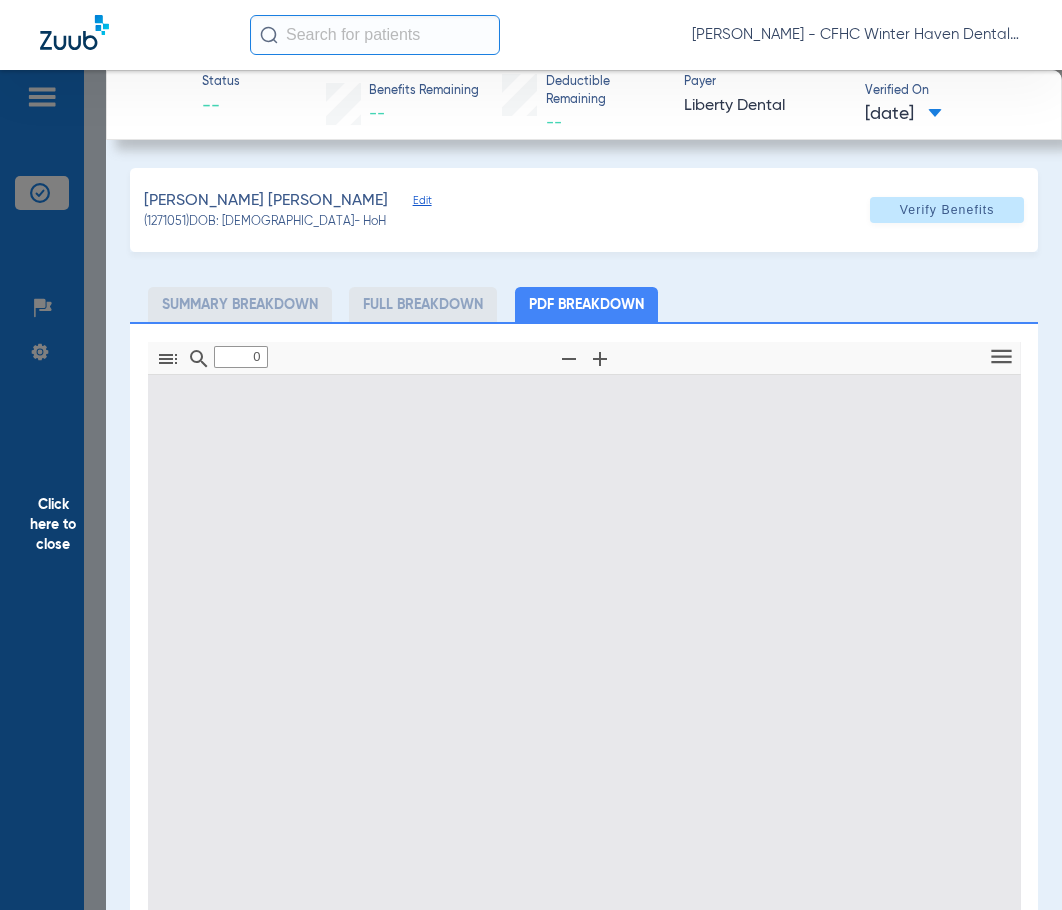 type on "1" 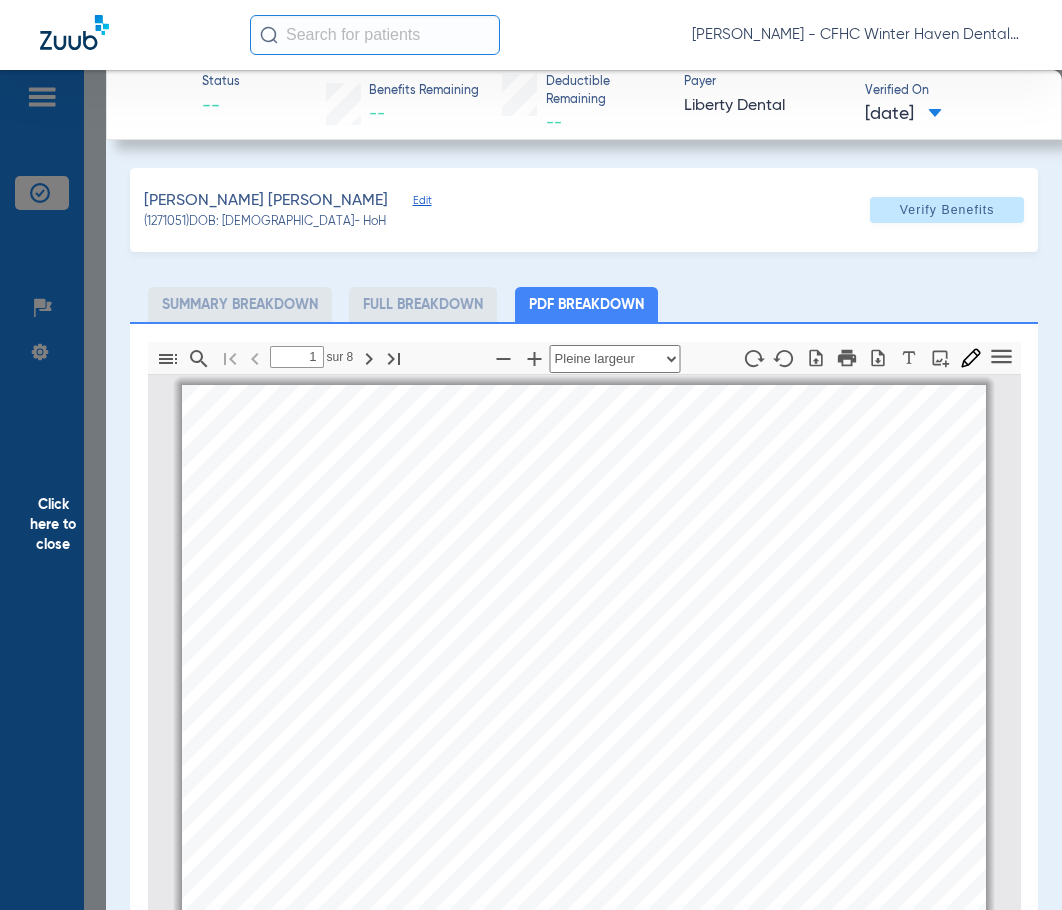 scroll, scrollTop: 10, scrollLeft: 0, axis: vertical 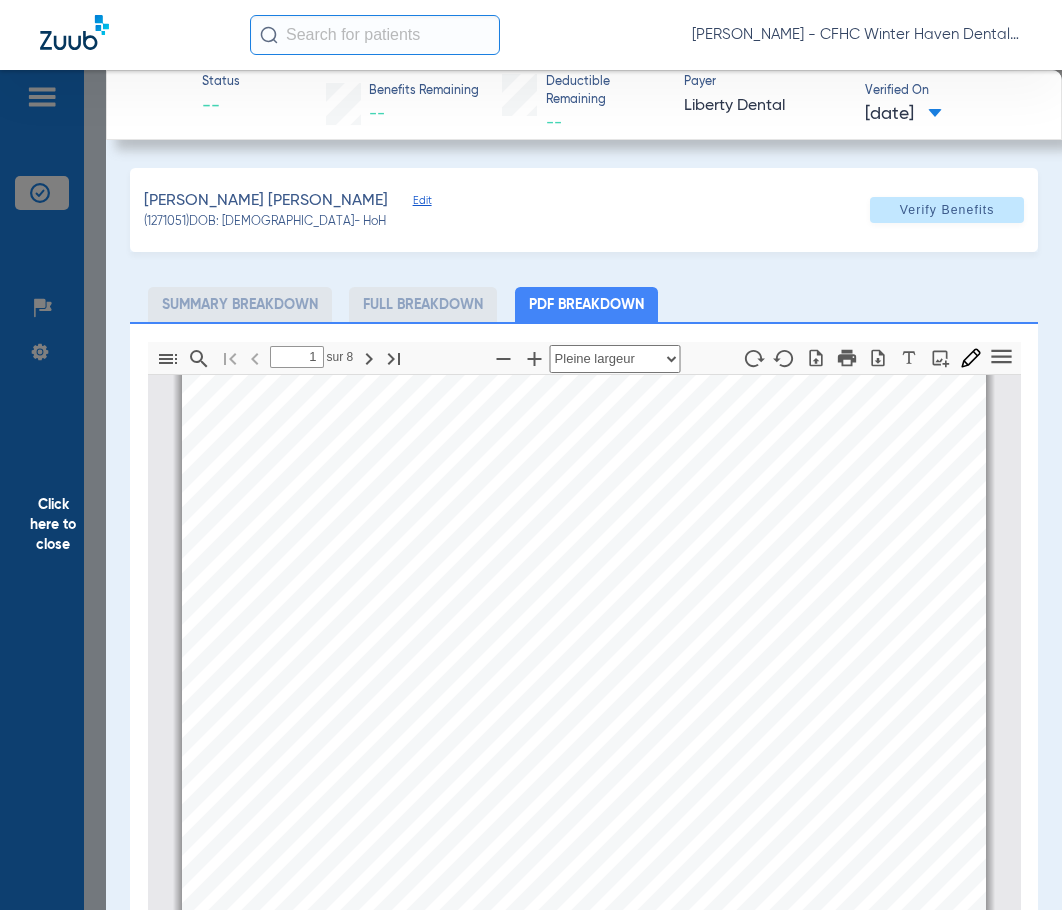 click on "Information provided below will be cross-checked with member eligibility records for all programs. You can search by Member Number or a combination of Member First Name, Last Name and Date of Birth. Service Date is always required. Eligibility Verification Search Modify Search   New Search   Print All Row   Date of Serv …   Member # Member Name DOB   PCP   Eligibility Status   … [DATE]   7351727961- 01 [PERSON_NAME] [DATE] Central [US_STATE] Health Care, Inc. [PERSON_NAME] Check Provider Eligibility [DATE] - 12/31/9999  Utilization History Benefits Add Claim Assessment Demographics Page   of 1   1 - 1 of 1 items   1   Home   Talk To Us    Claims   Eligibility   Payments   Assessments   Training Library CFHC Zuub (Office #FQHC011909)  © 2025 - LIBERTY Dental Plan" at bounding box center (584, 659) 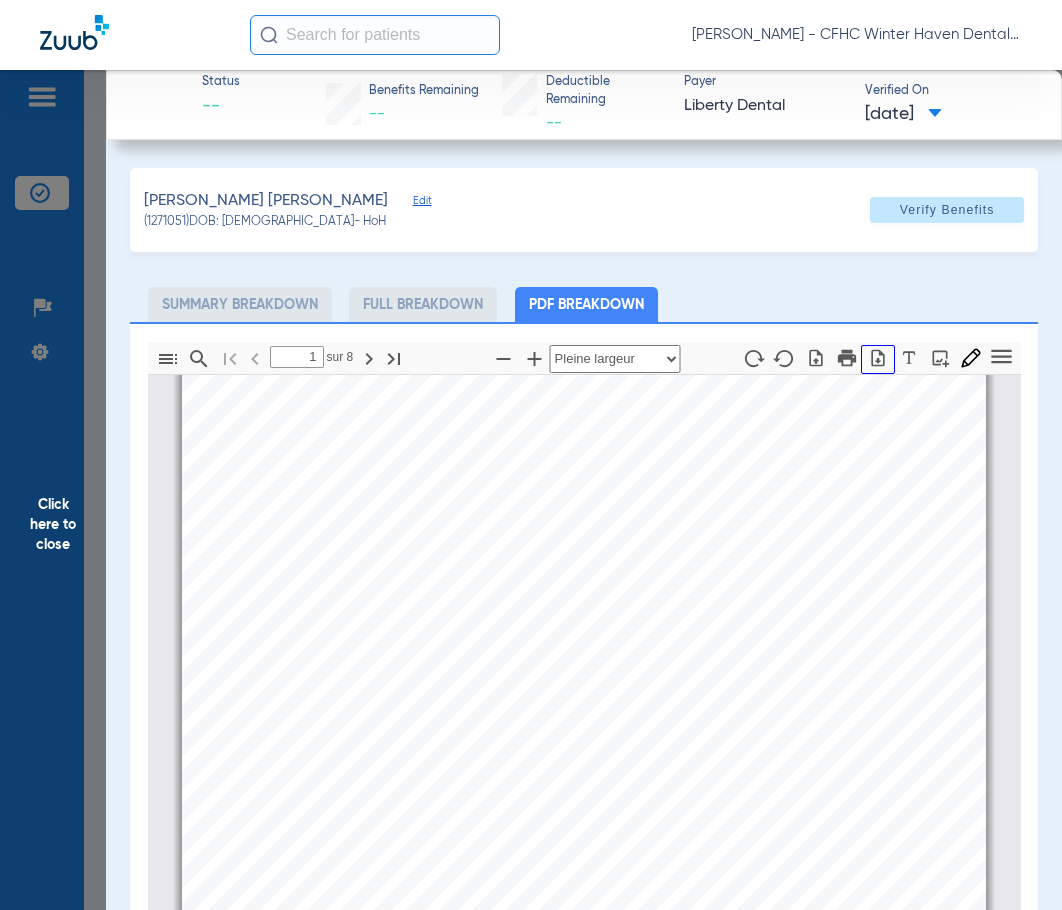 click 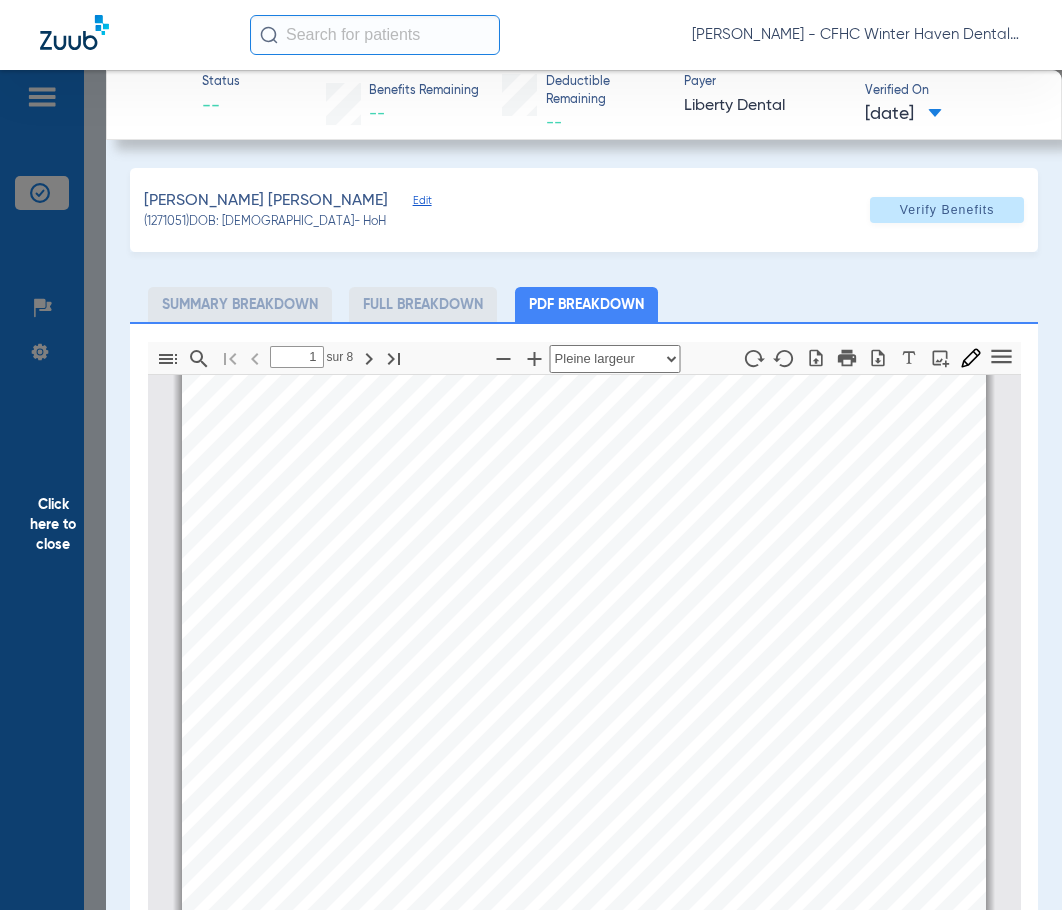 click on "Click here to close" 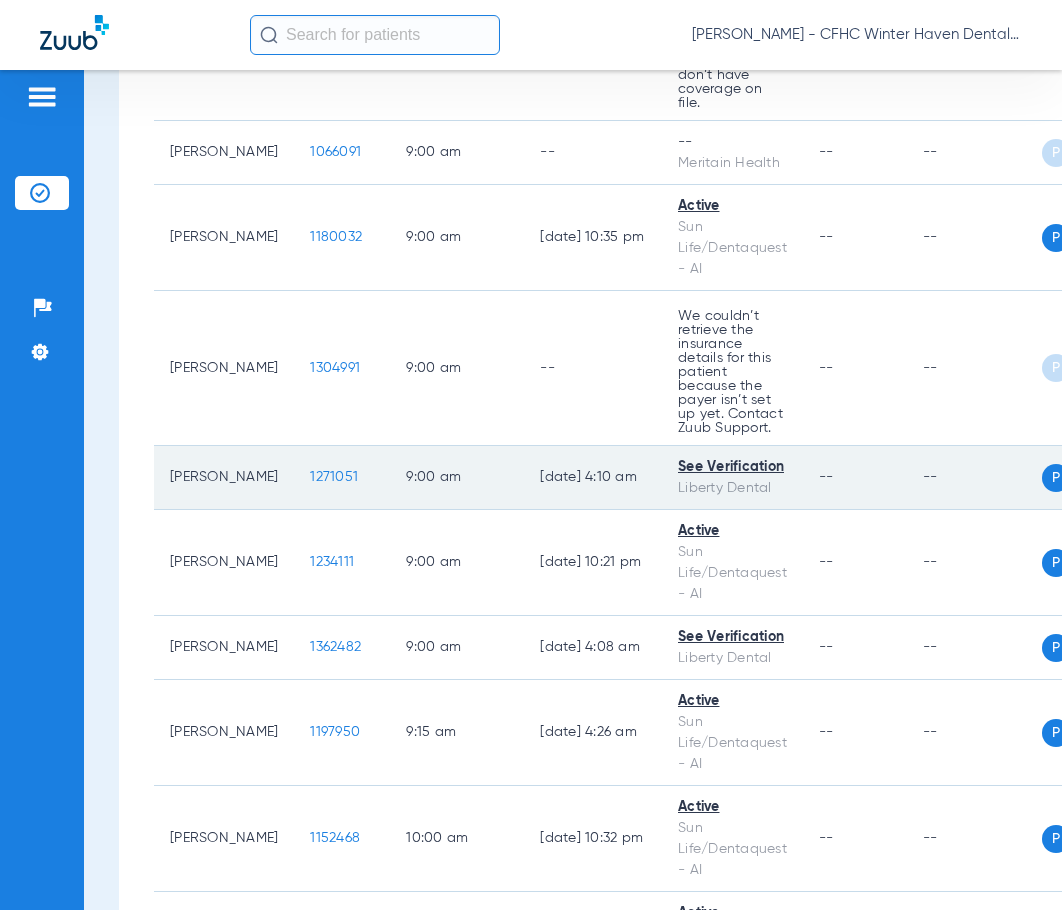 scroll, scrollTop: 1500, scrollLeft: 0, axis: vertical 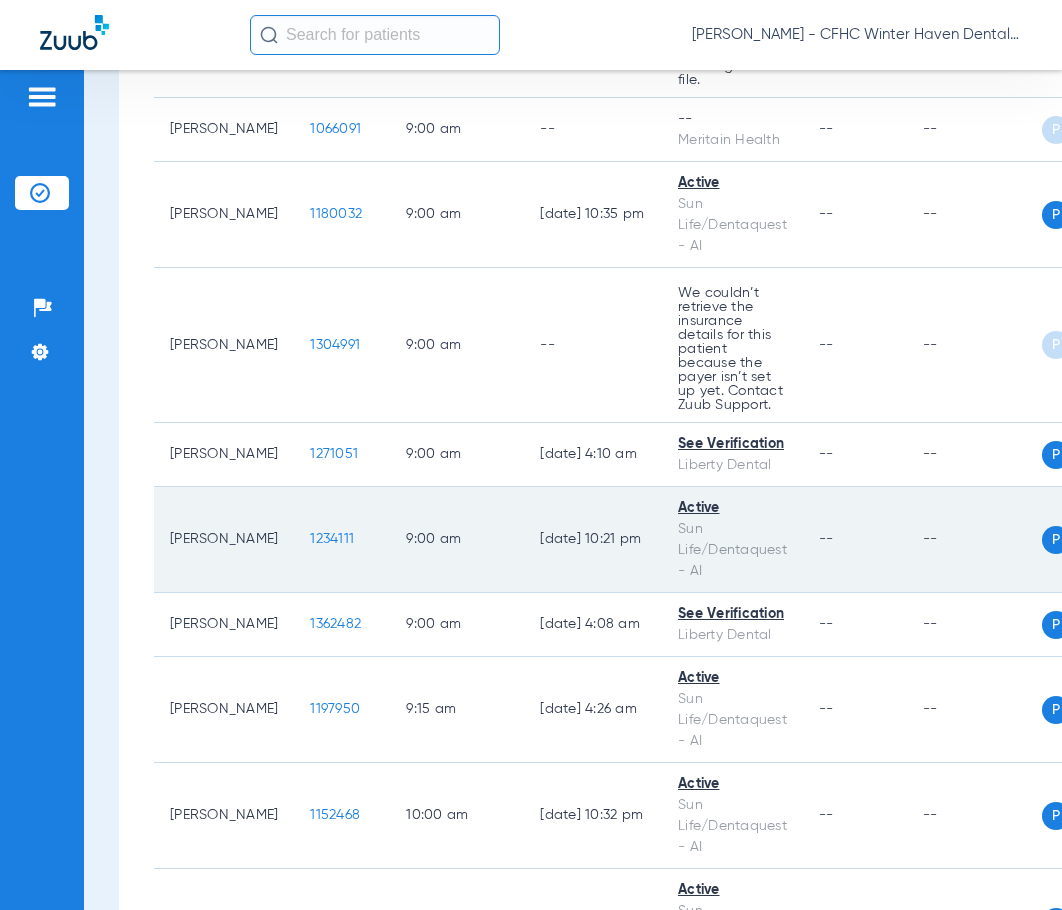 click on "1234111" 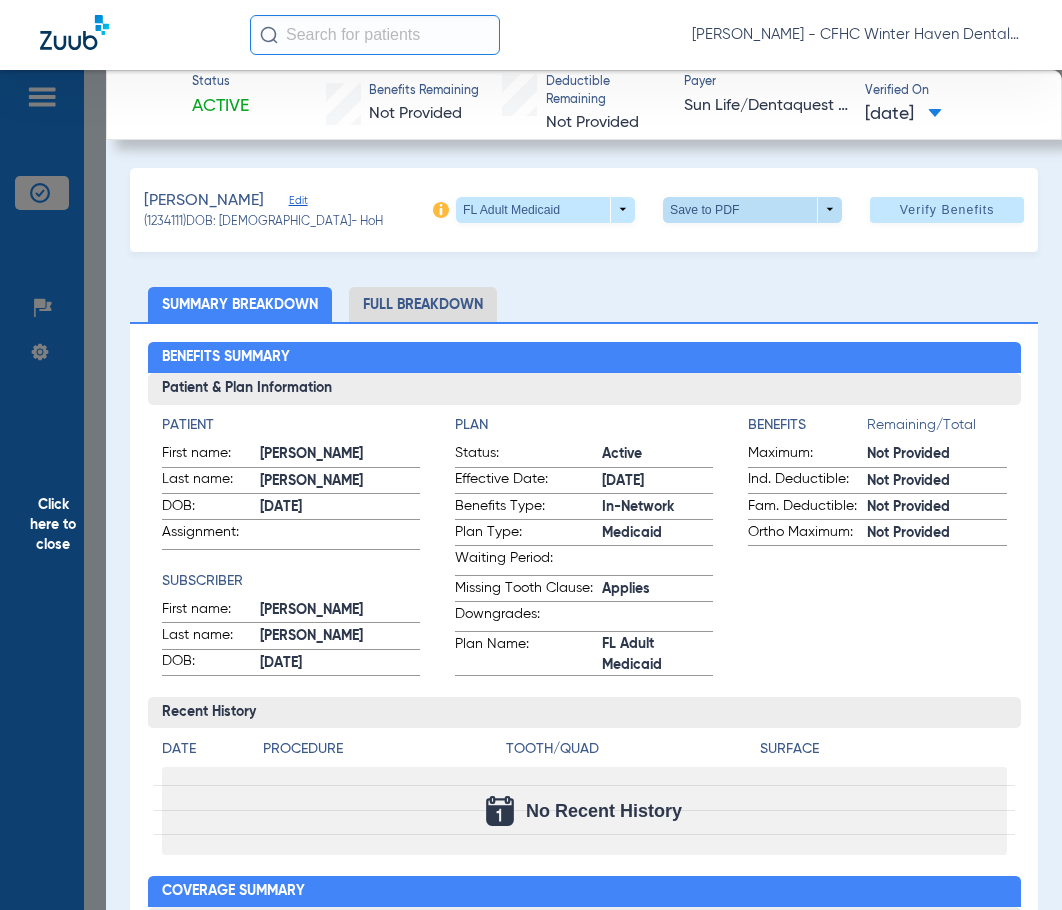 click 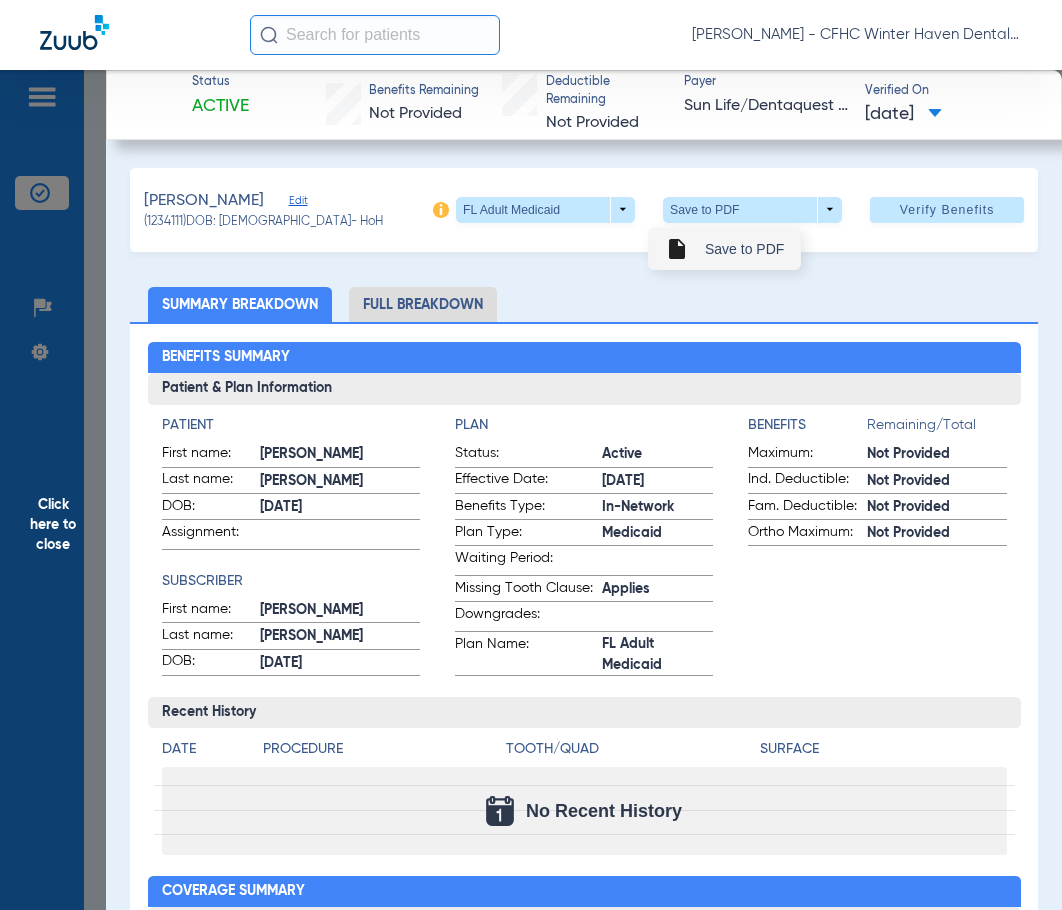 click on "insert_drive_file  Save to PDF" at bounding box center [724, 249] 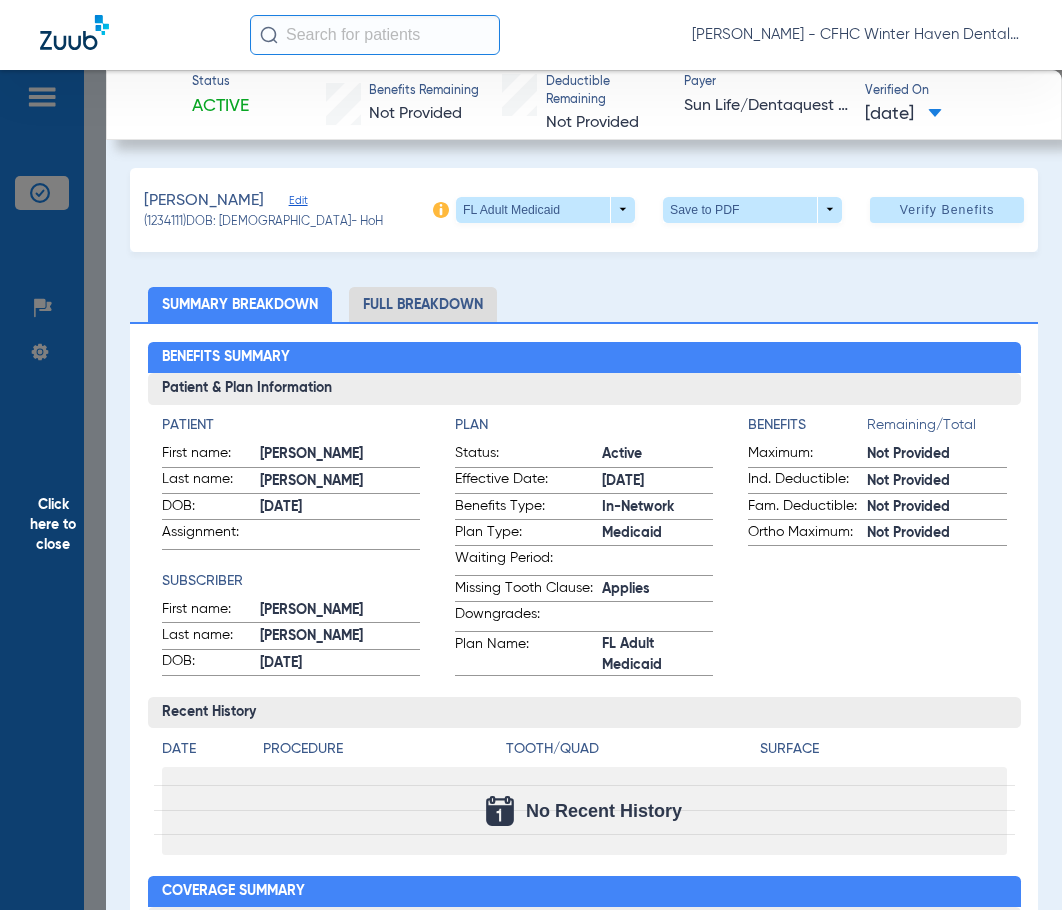 click on "Click here to close" 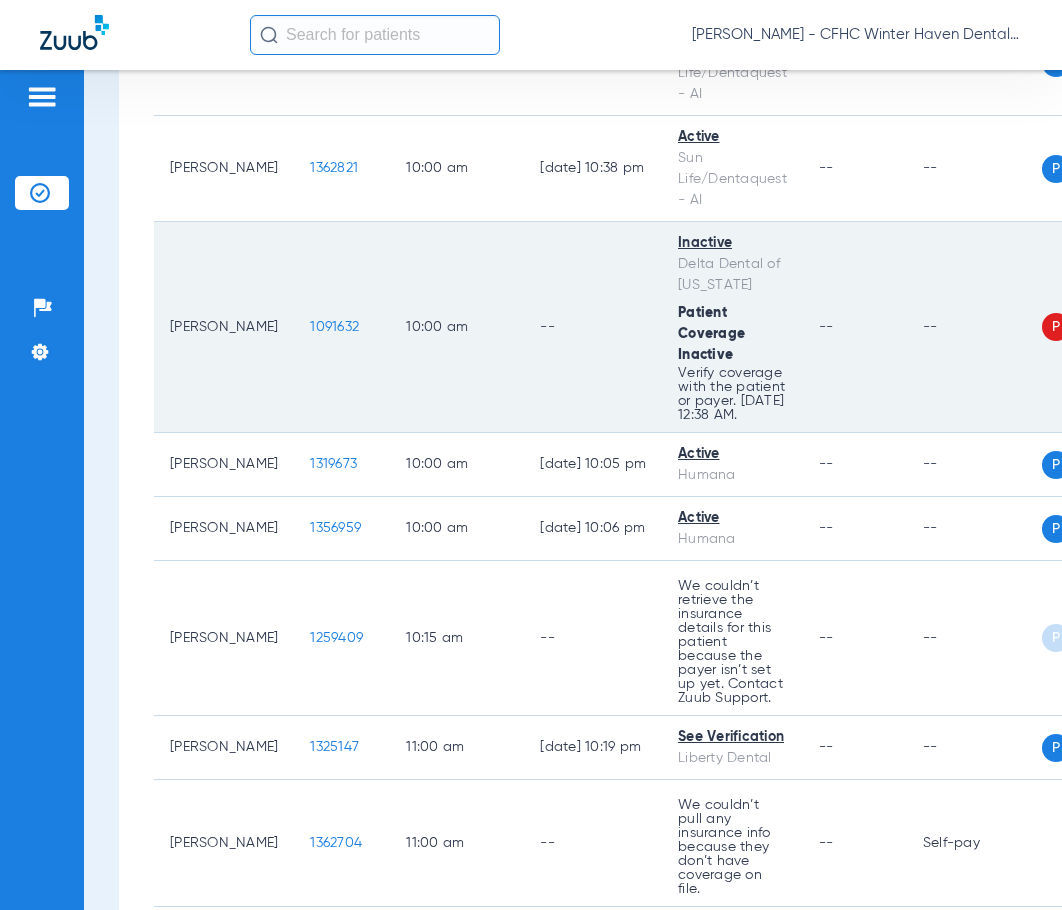 scroll, scrollTop: 2300, scrollLeft: 0, axis: vertical 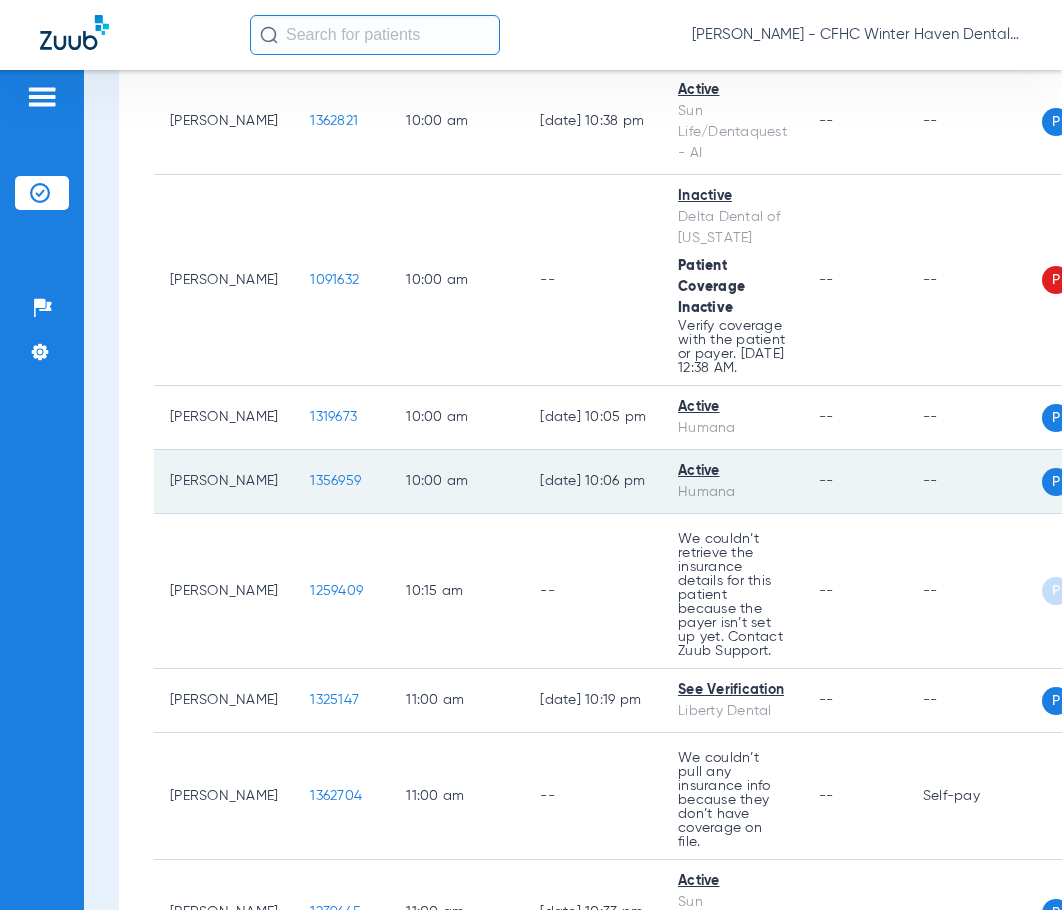 click on "1356959" 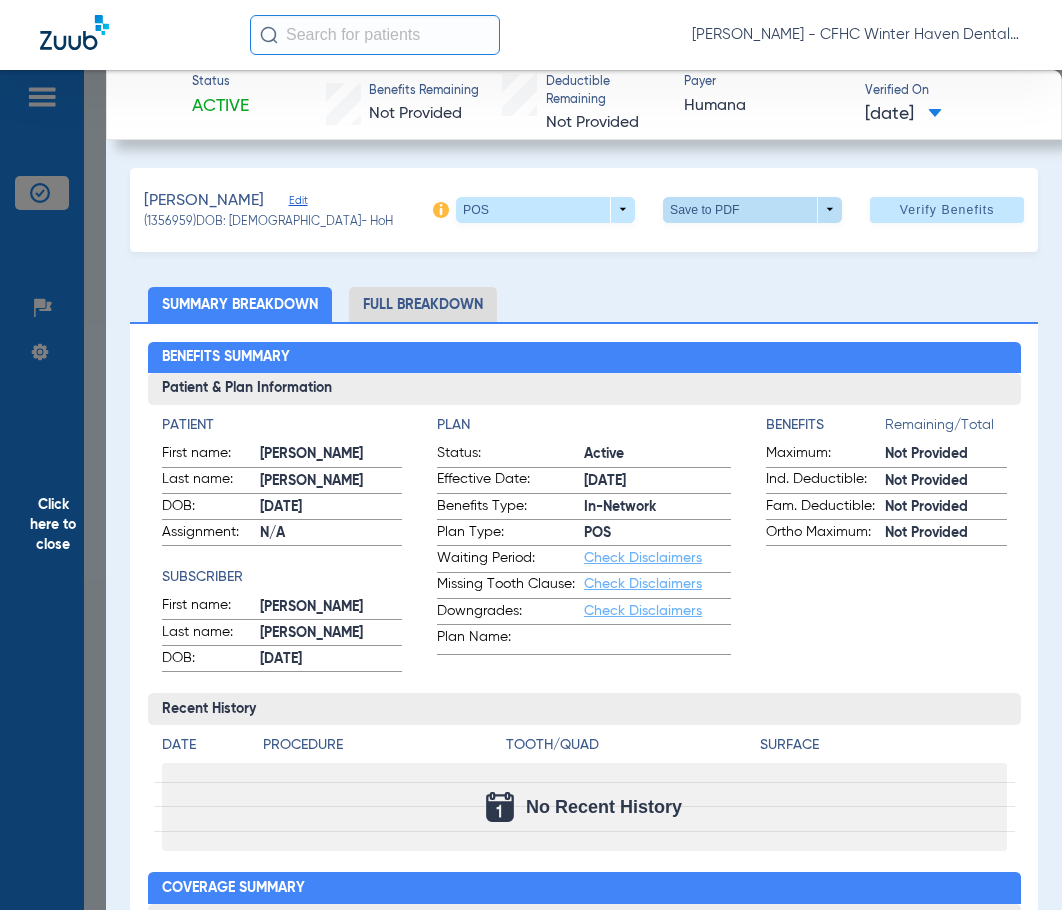 click 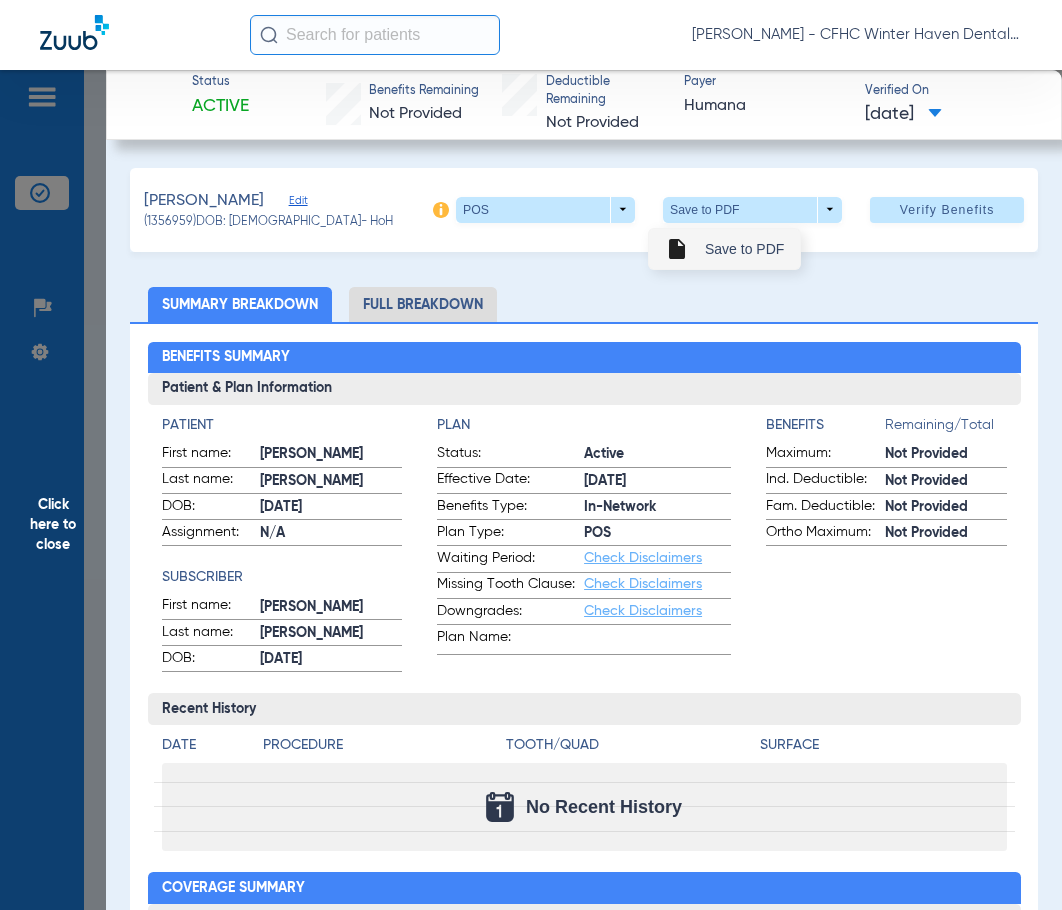 click on "insert_drive_file  Save to PDF" at bounding box center [724, 249] 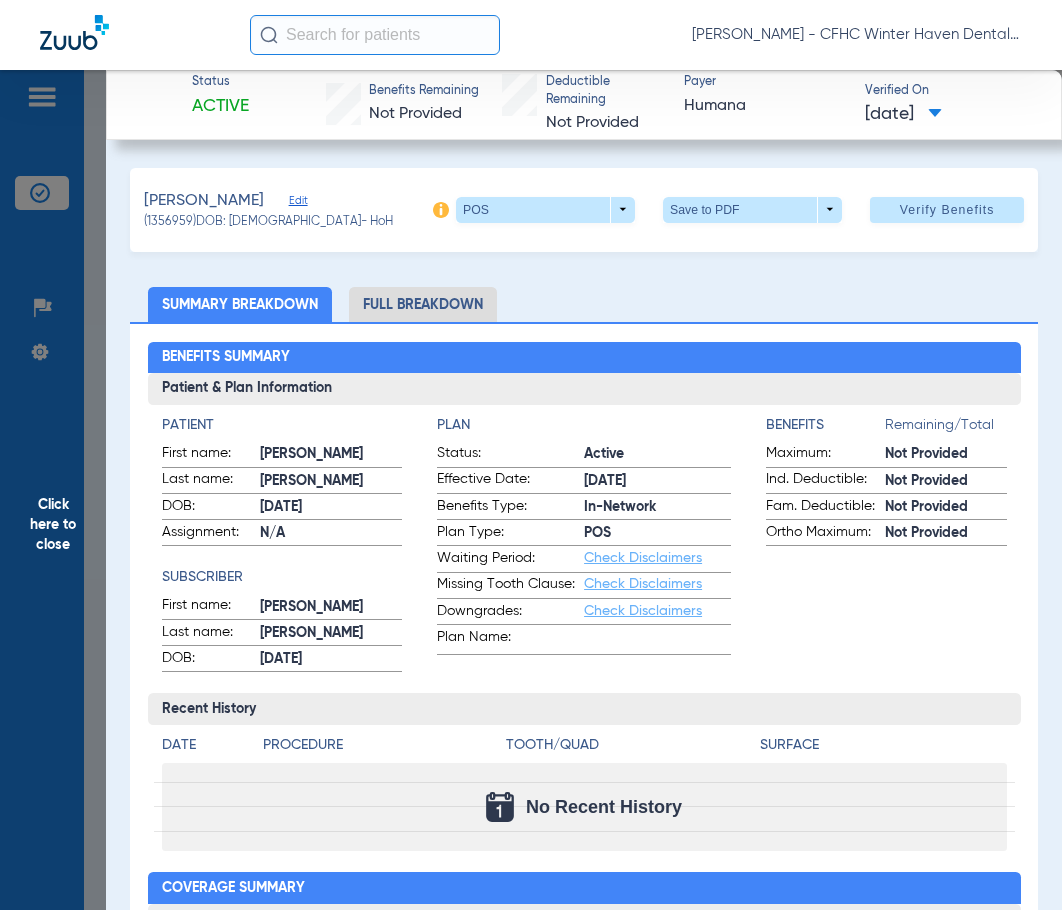 click on "Click here to close" 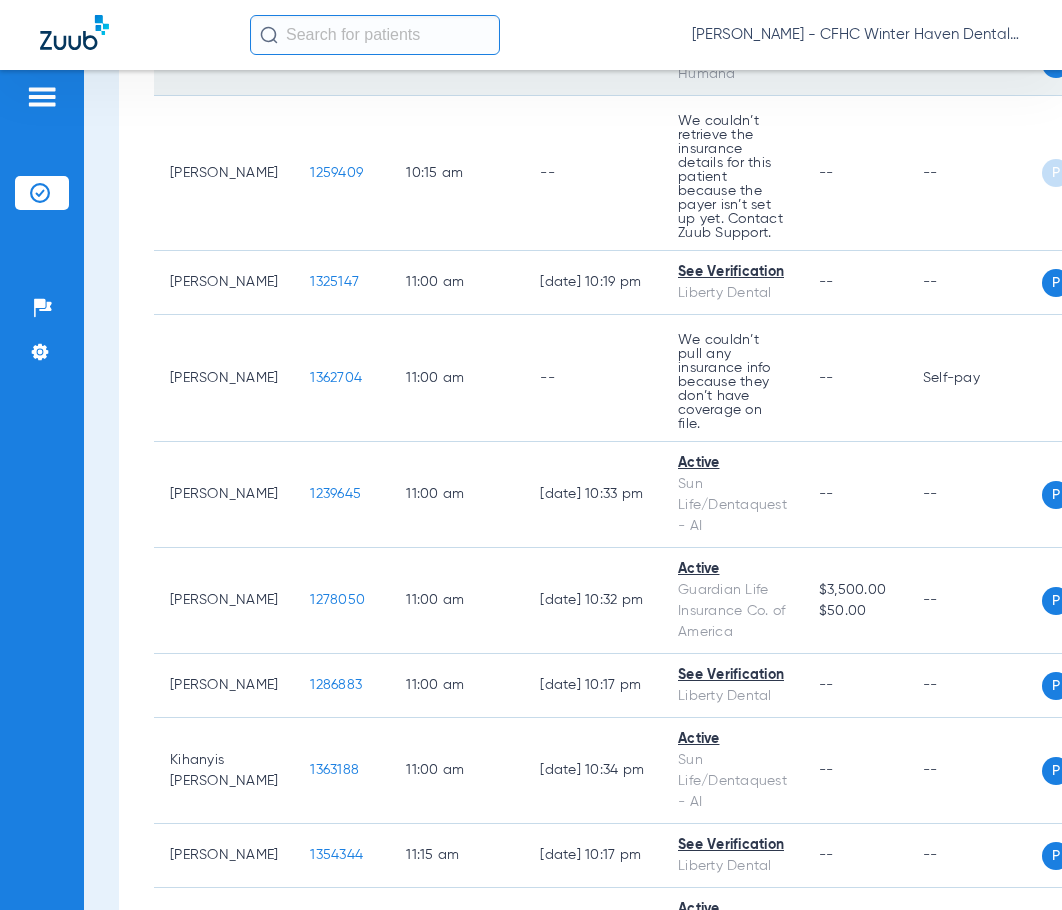 scroll, scrollTop: 2800, scrollLeft: 0, axis: vertical 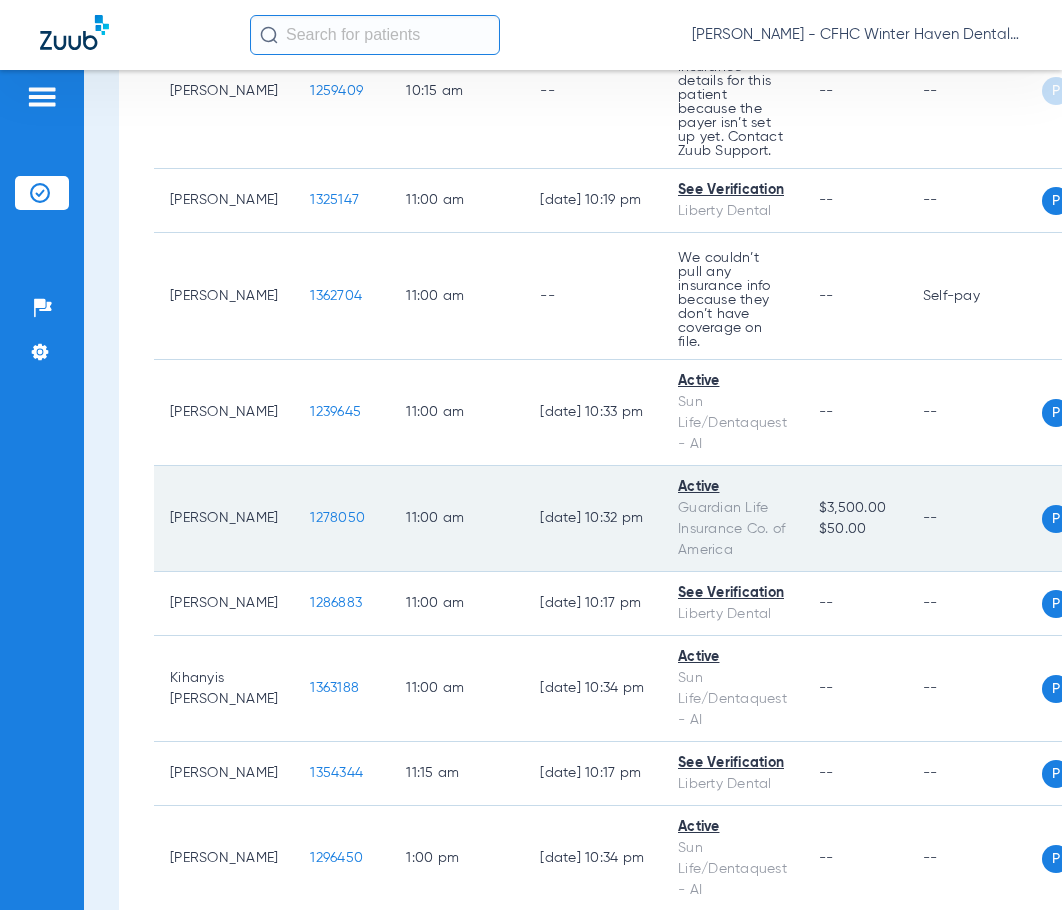 click on "1278050" 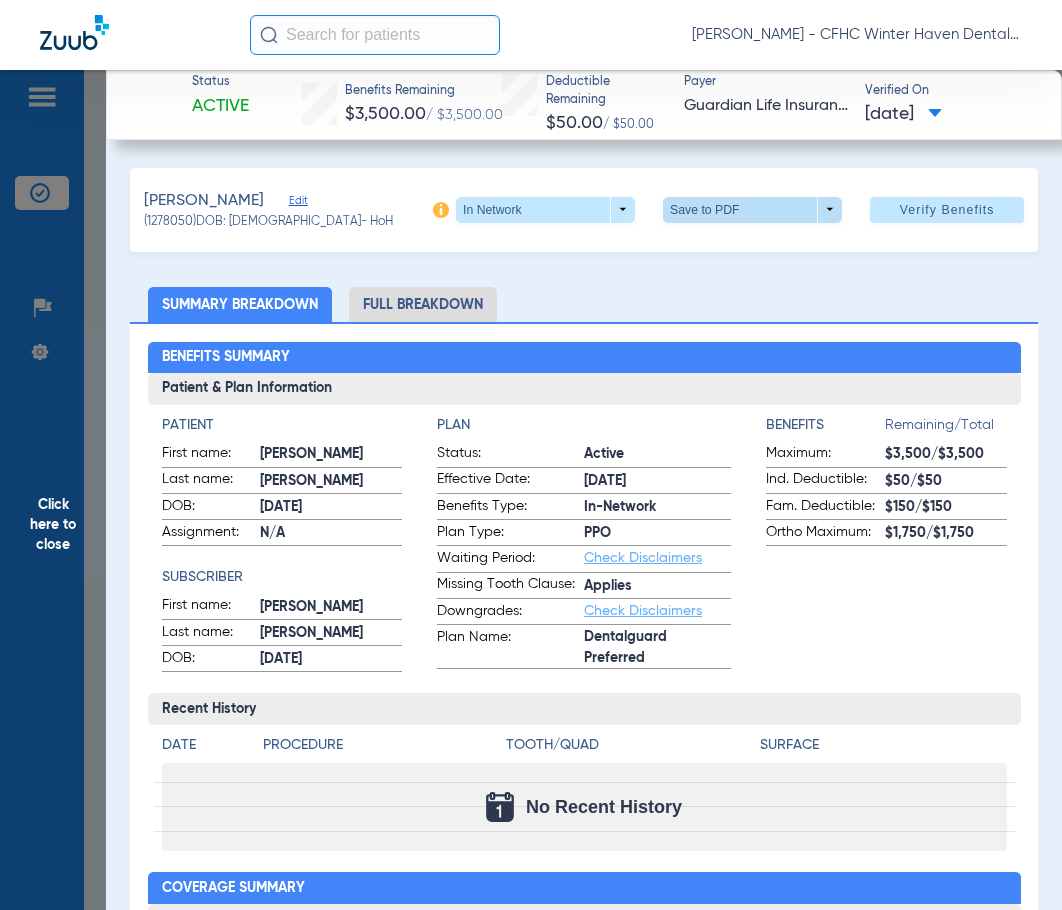 click 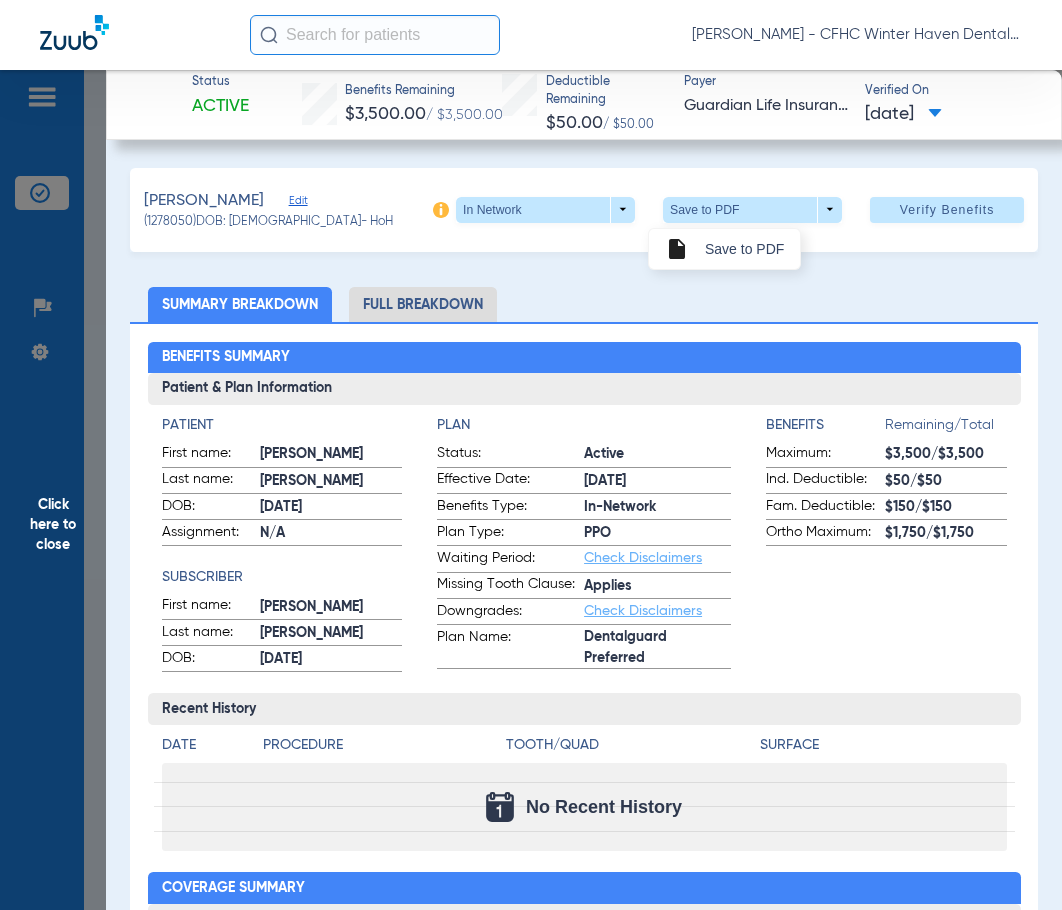 click on "insert_drive_file" at bounding box center [677, 249] 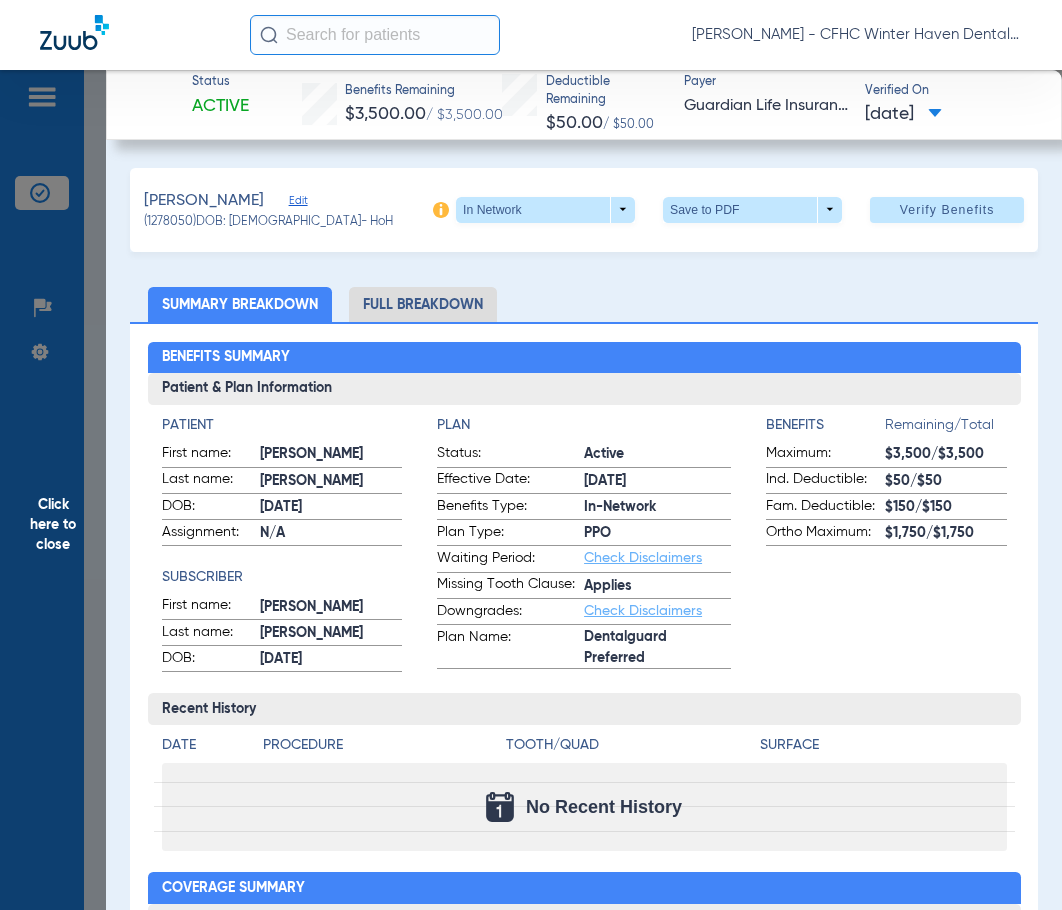 click on "Click here to close" 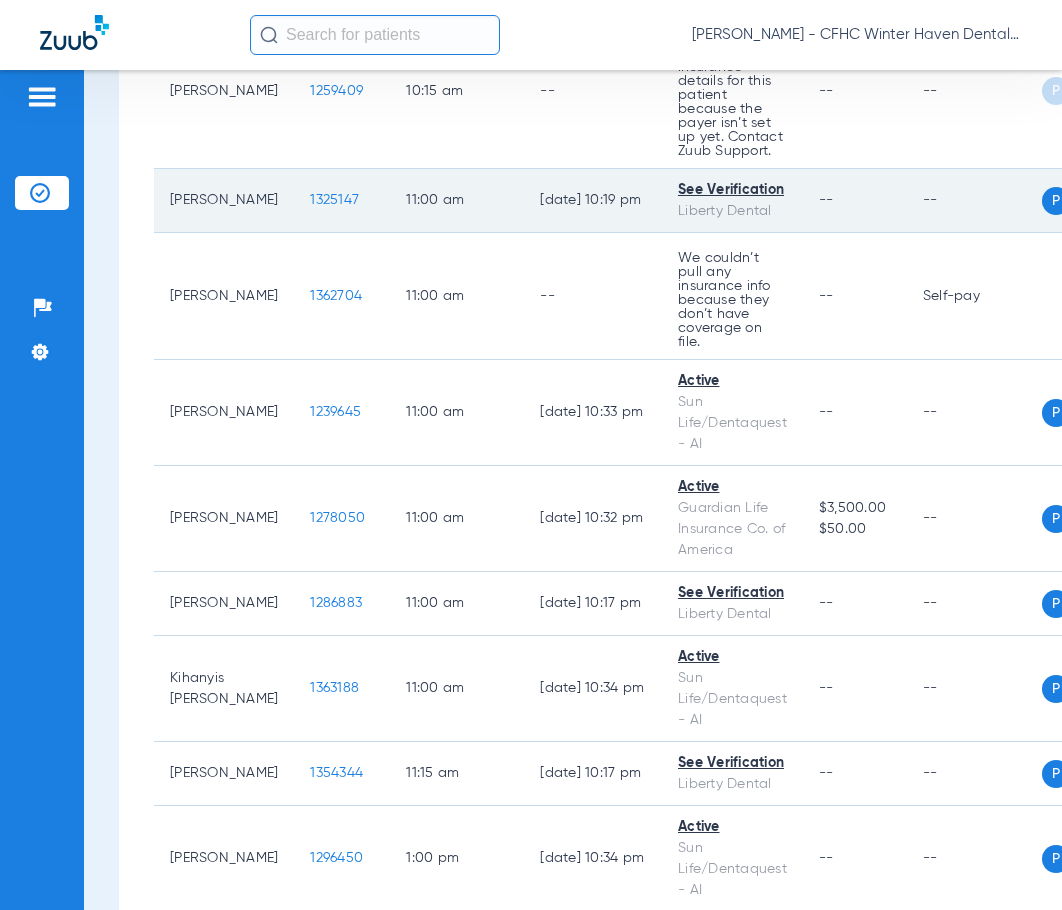 click on "1325147" 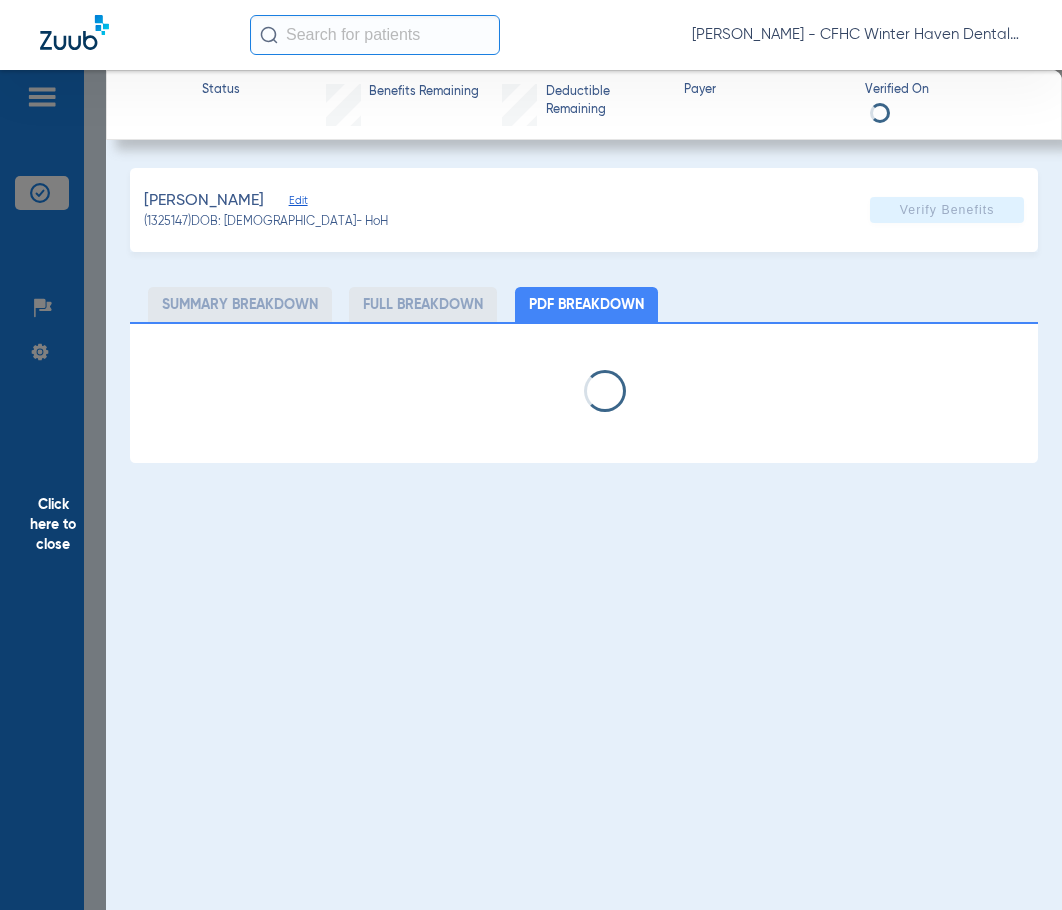 select on "page-width" 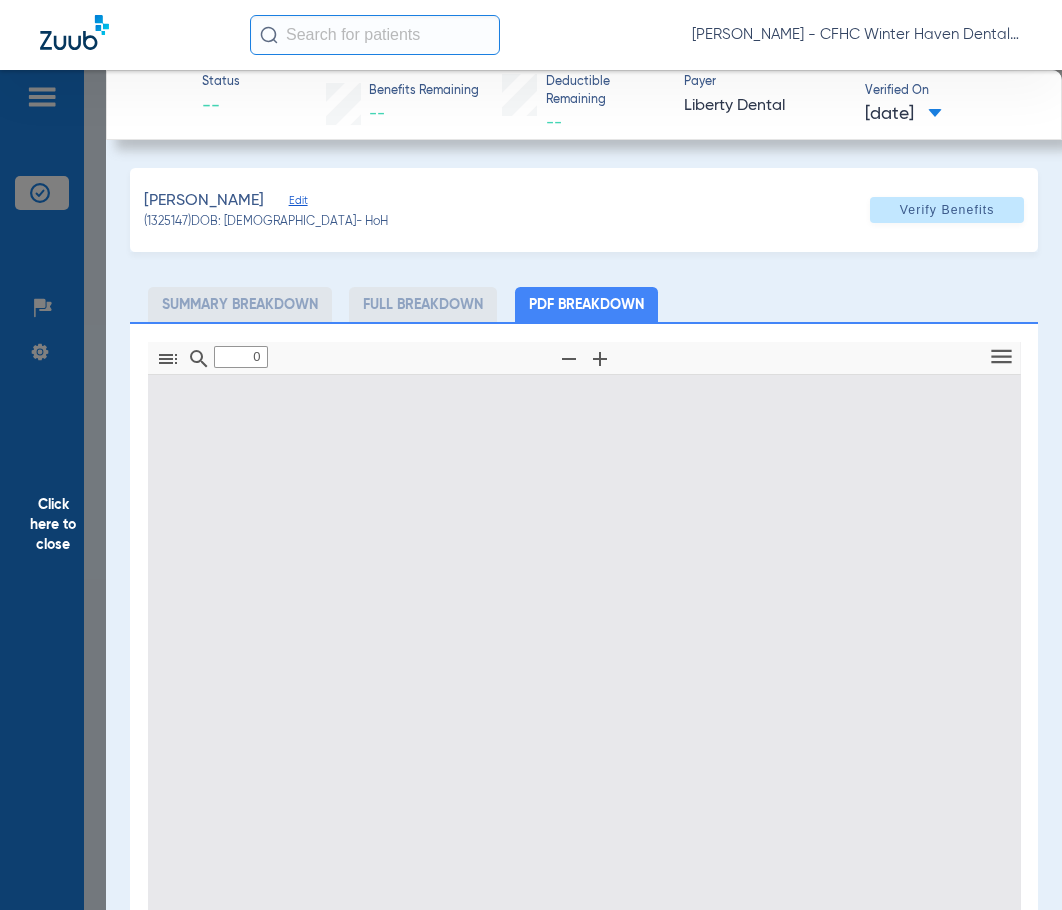 type on "1" 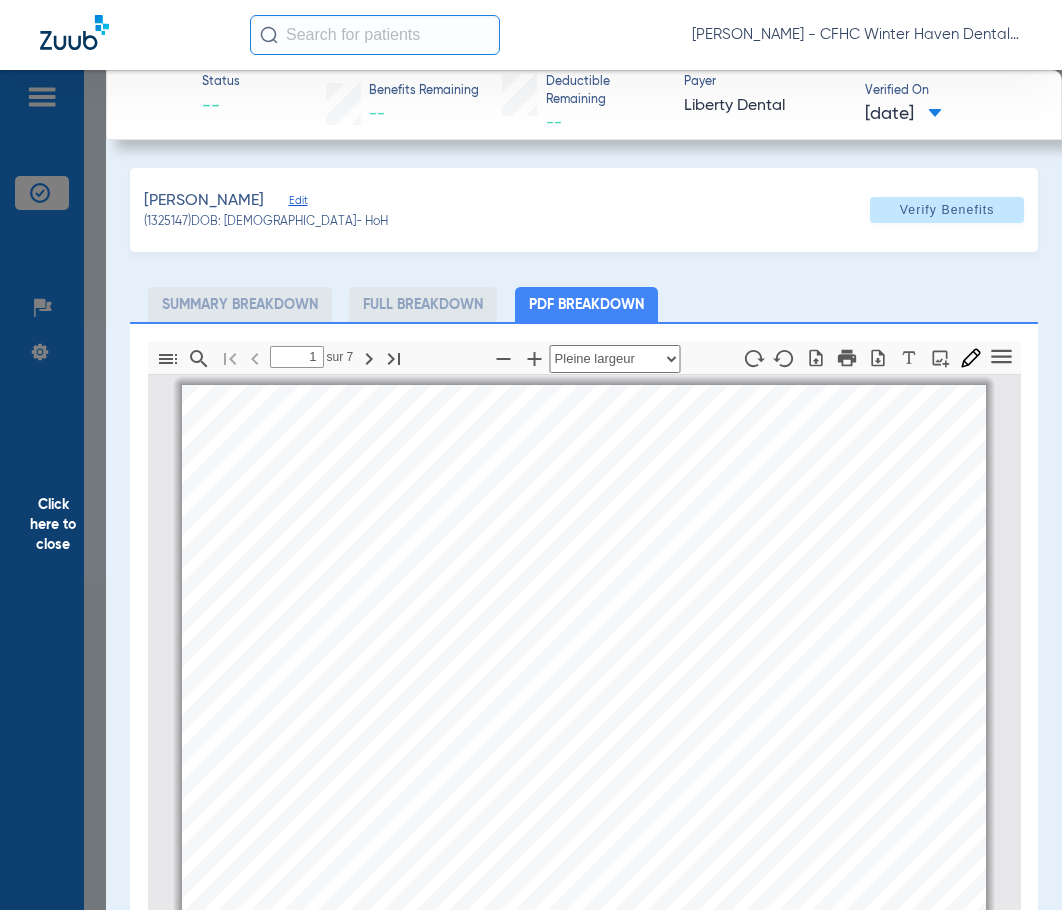 scroll, scrollTop: 10, scrollLeft: 0, axis: vertical 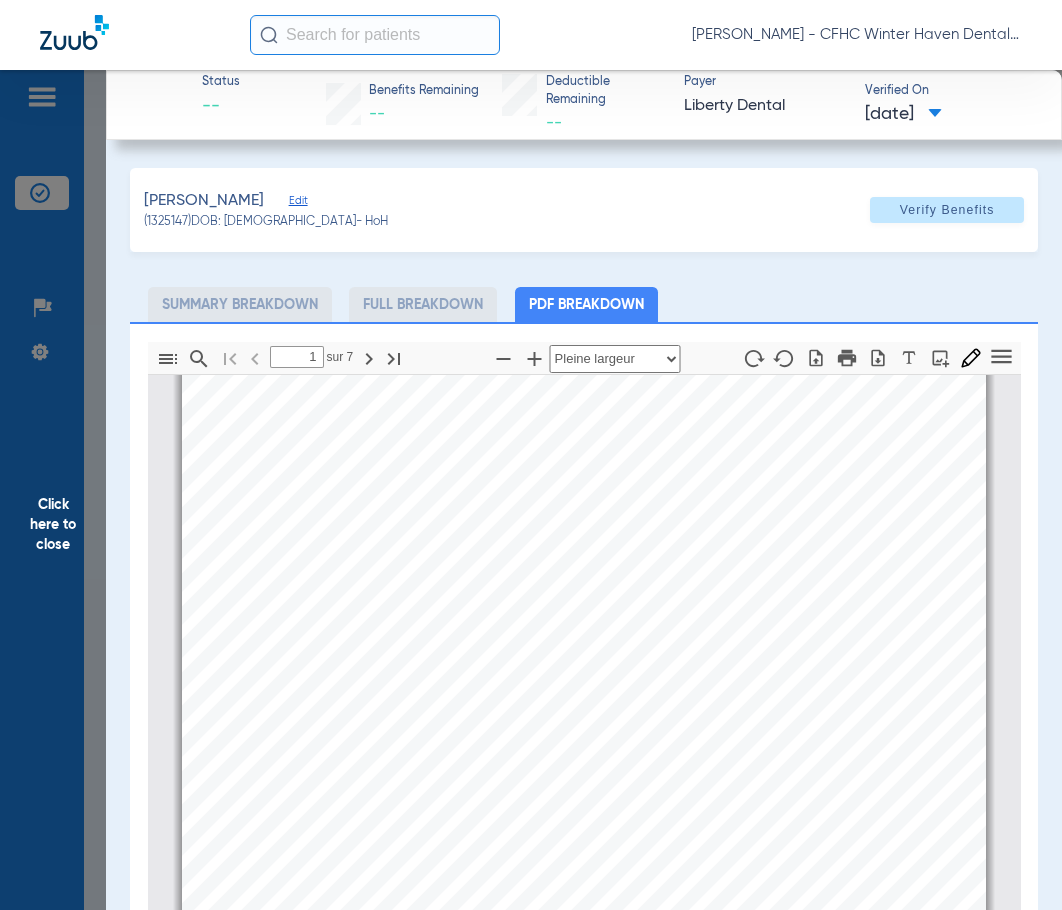 click on "Information provided below will be cross-checked with member eligibility records for all programs. You can search by Member Number or a combination of Member First Name, Last Name and Date of Birth. Service Date is always required. Eligibility Verification Search Modify Search   New Search   Print All Row   Date of Serv …   Member # Member Name DOB   PCP   Eligibility Status   … [DATE]   9643527174- 01 [PERSON_NAME] [DATE] Central [US_STATE] Health Care, Inc. [PERSON_NAME] Check Provider Eligibility [DATE] - [DATE]  Utilization History Benefits Add Claim Assessment Demographics Page   of 1   1 - 1 of 1 items   1   Home   Talk To Us    Claims   Eligibility   Payments   Assessments   Training Library CFHC Zuub (Office #FQHC011909)  © 2025 - LIBERTY Dental Plan Eligibility Status - [PERSON_NAME] (9643527174-01) Close Provider [PERSON_NAME] Check Eligibility " at bounding box center (584, 659) 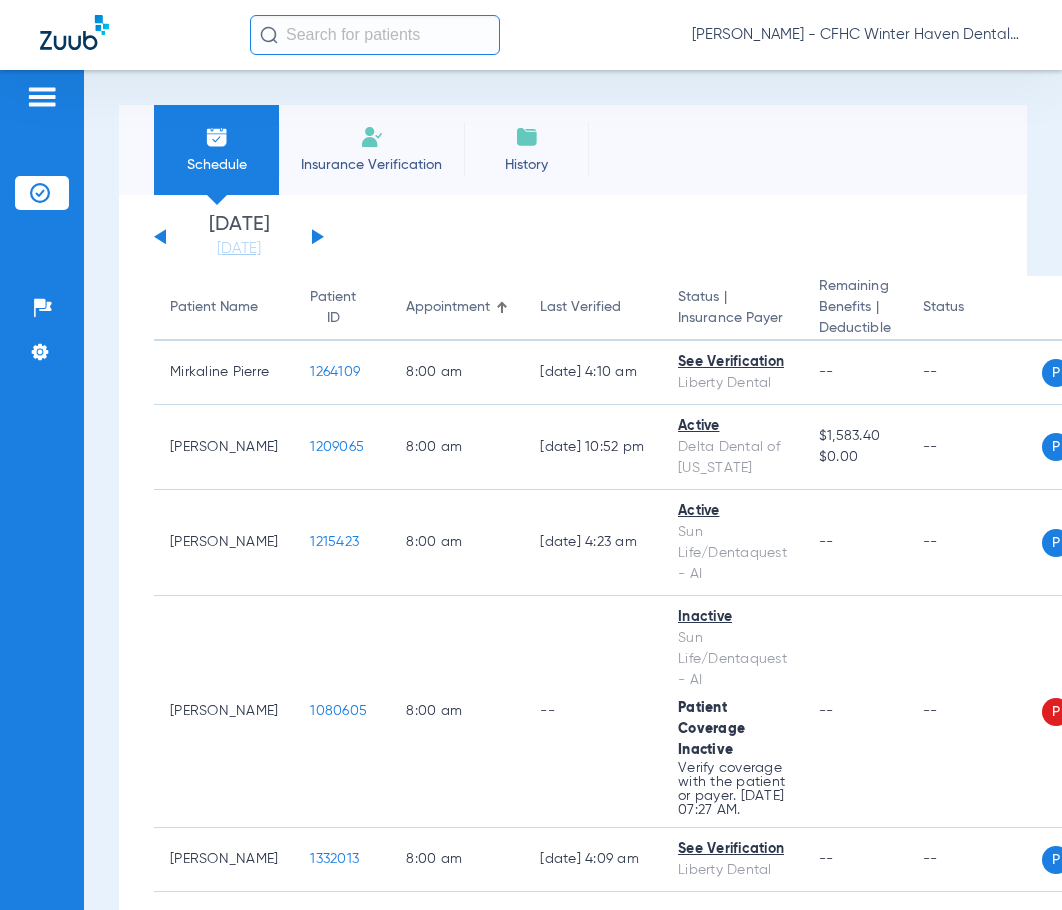 scroll, scrollTop: 0, scrollLeft: 0, axis: both 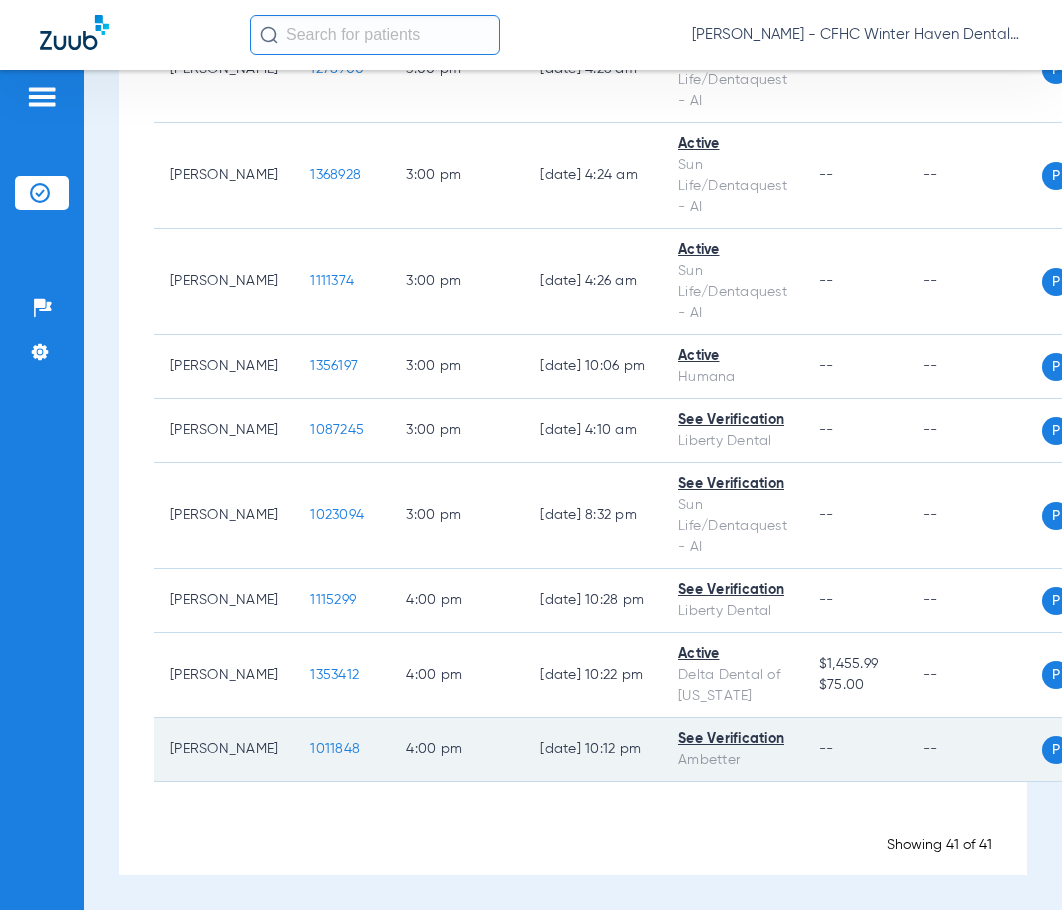 click on "1011848" 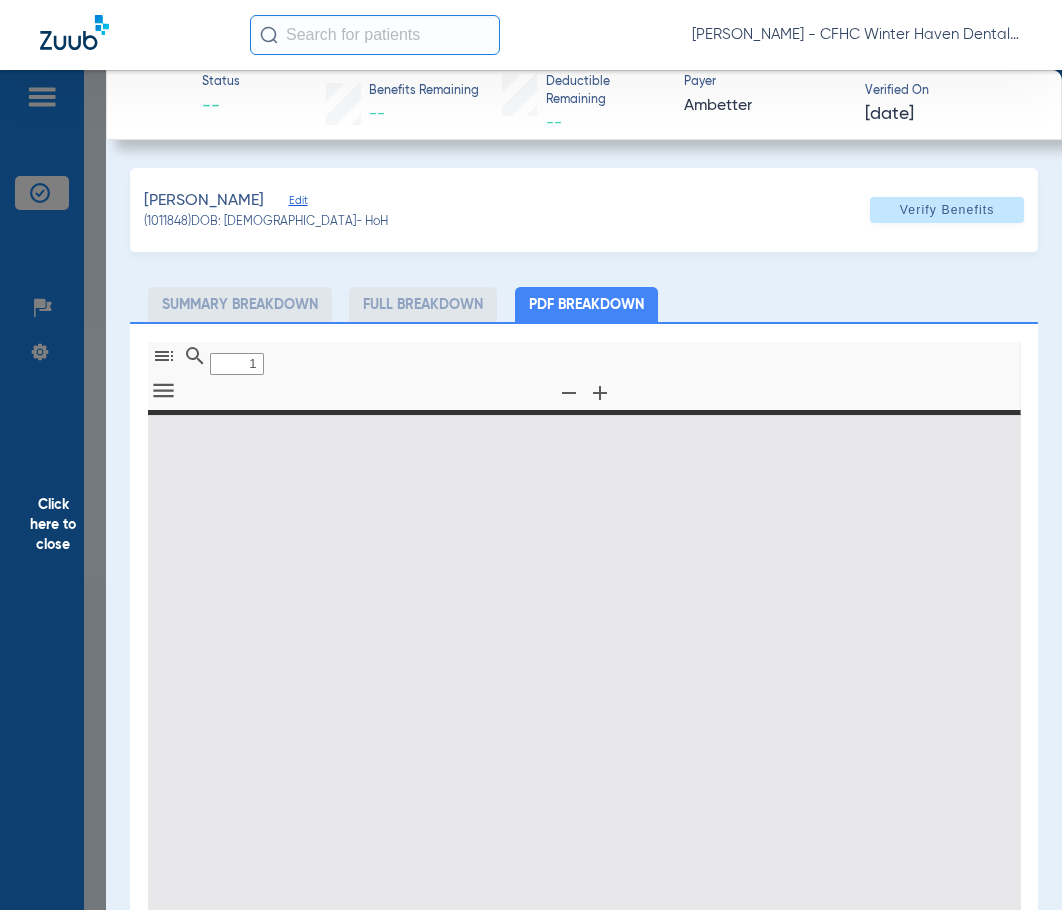 type on "0" 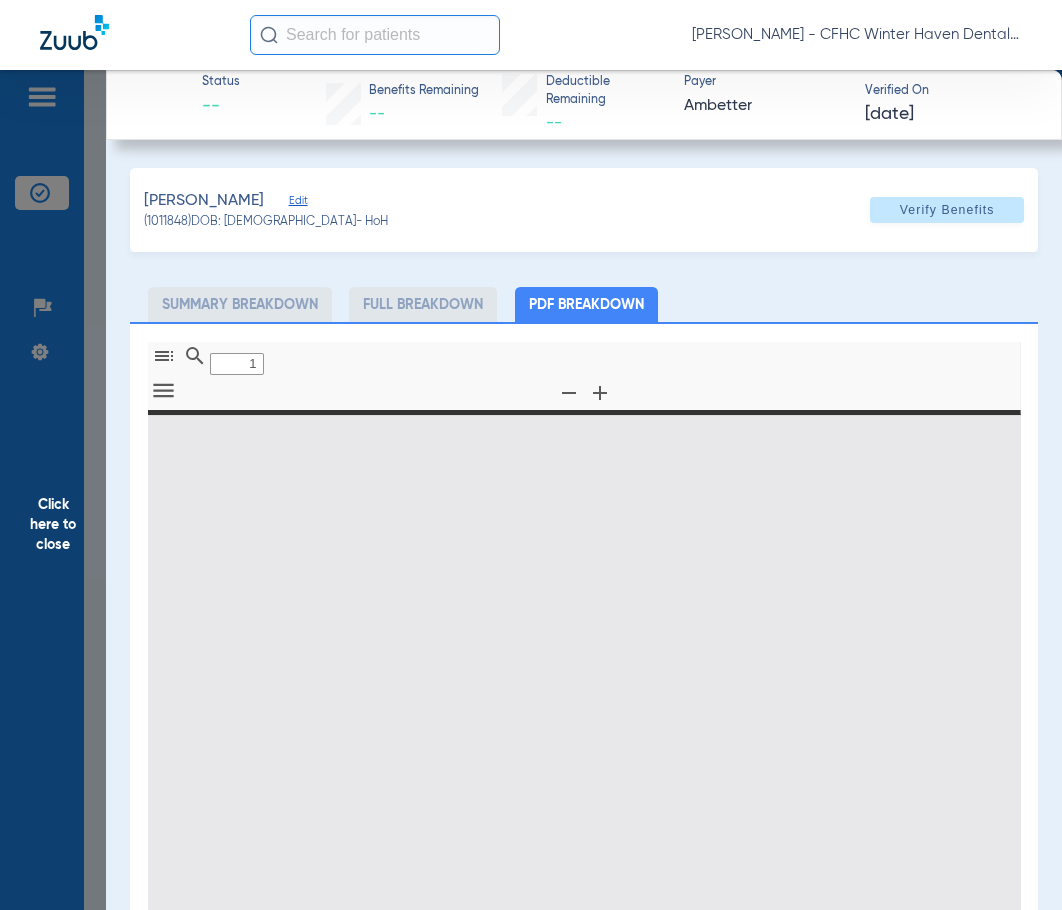 select on "page-width" 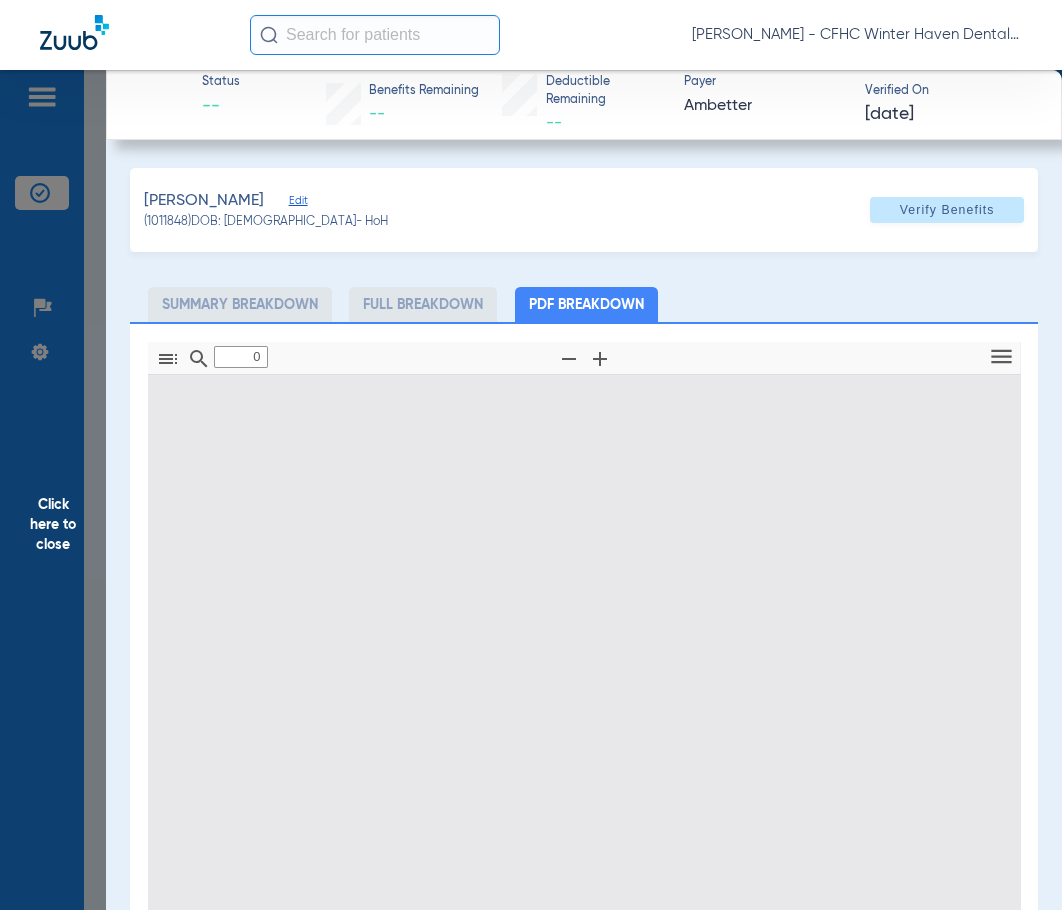 type on "1" 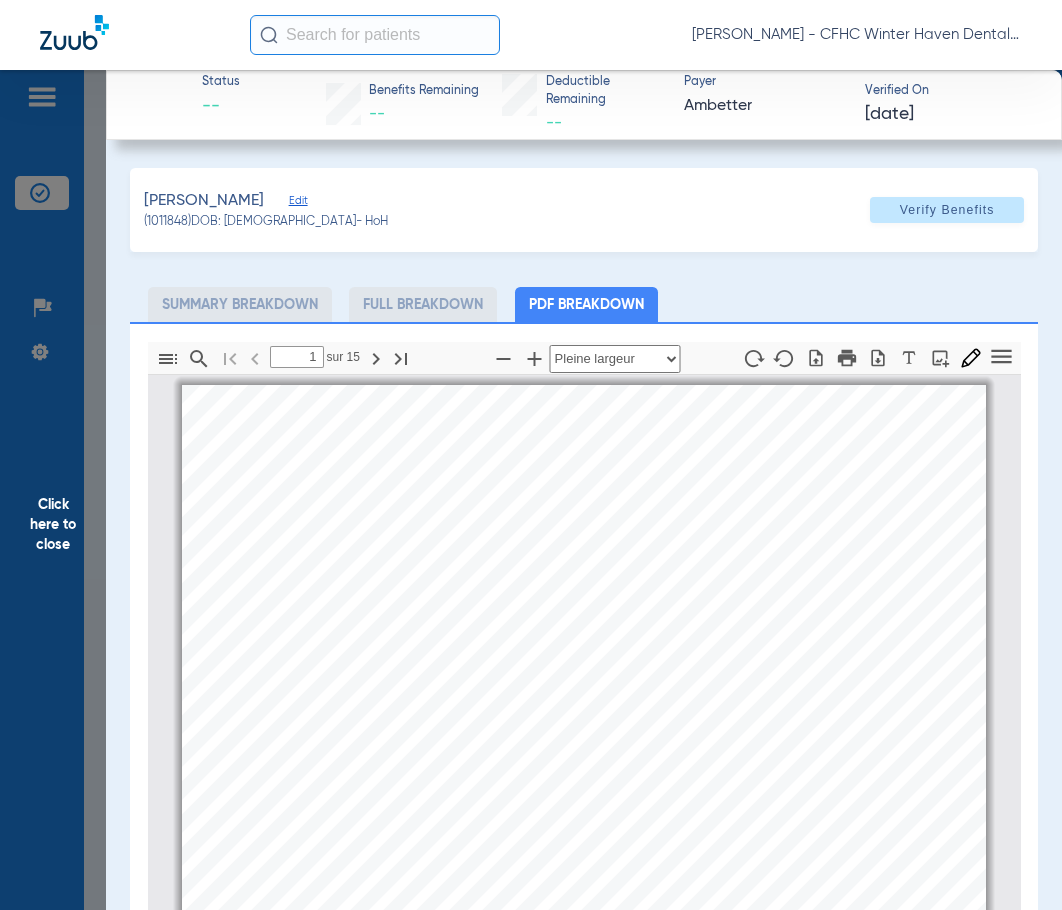 scroll, scrollTop: 10, scrollLeft: 0, axis: vertical 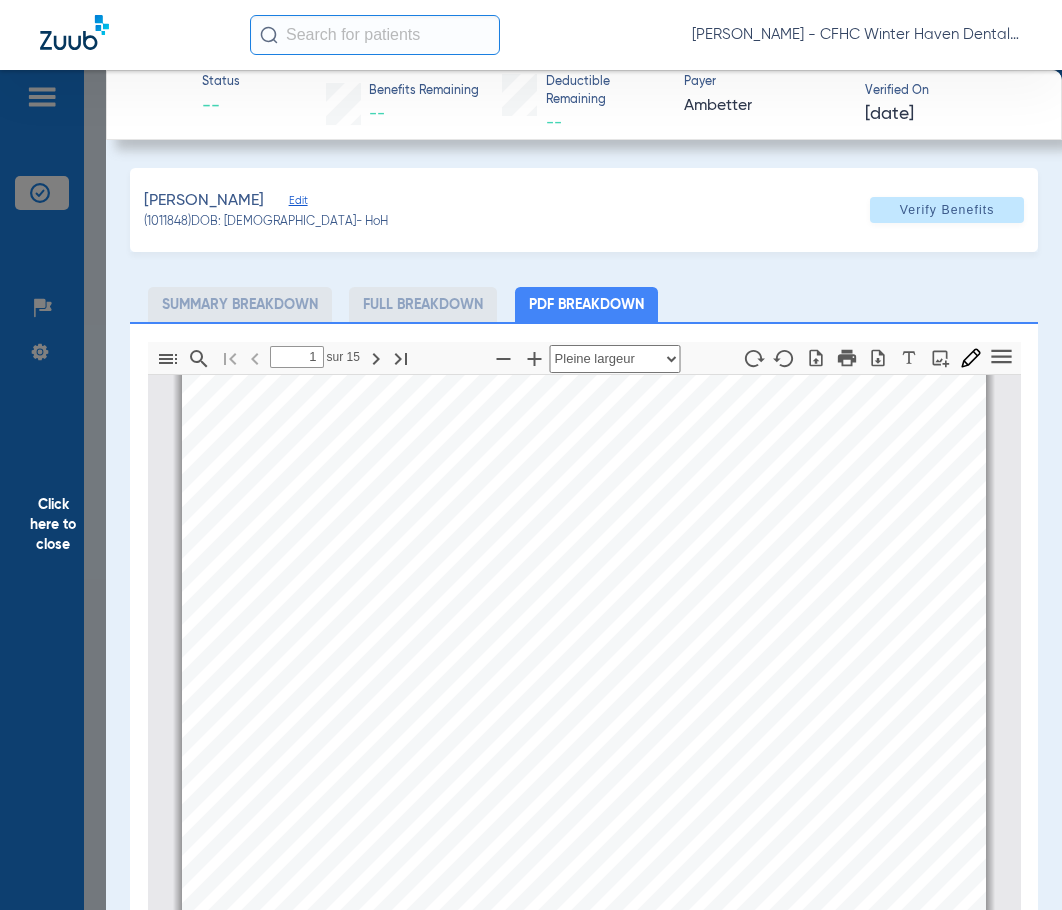 click on "Patient Eligibility Report *This report is only accurate on the date and time it is rendered.   The patient's information may have changed after this report has been generated. Patient Information Carline Hilaire 591 Auburn Grove Ter Auburndale,   FL 33823 0000 (863)529-9800 DOB:   09/29/1973 Subscriber ID:   U98261472 Provider Information Stefani Allison CENTRAL FLORIDA HEALTH CARE INC 1514 1st St N Winter Haven, FL 33881 2476 Insurer Information Envolve Dental, Inc. - Florida FL - Ambetter Dental - Adult 19+ Only Coverage Eligibility Details Effective Date:   01/01/2025 Termination Date:   12/31/2025 This patient is eligible for services on 07/11/2025 from Stefani Allison at CENTRAL FLORIDA HEALTH CARE INC. Other Insurance Rendered: 7/7/2025 9:11 PM   Page 1 of 1" at bounding box center [584, 895] 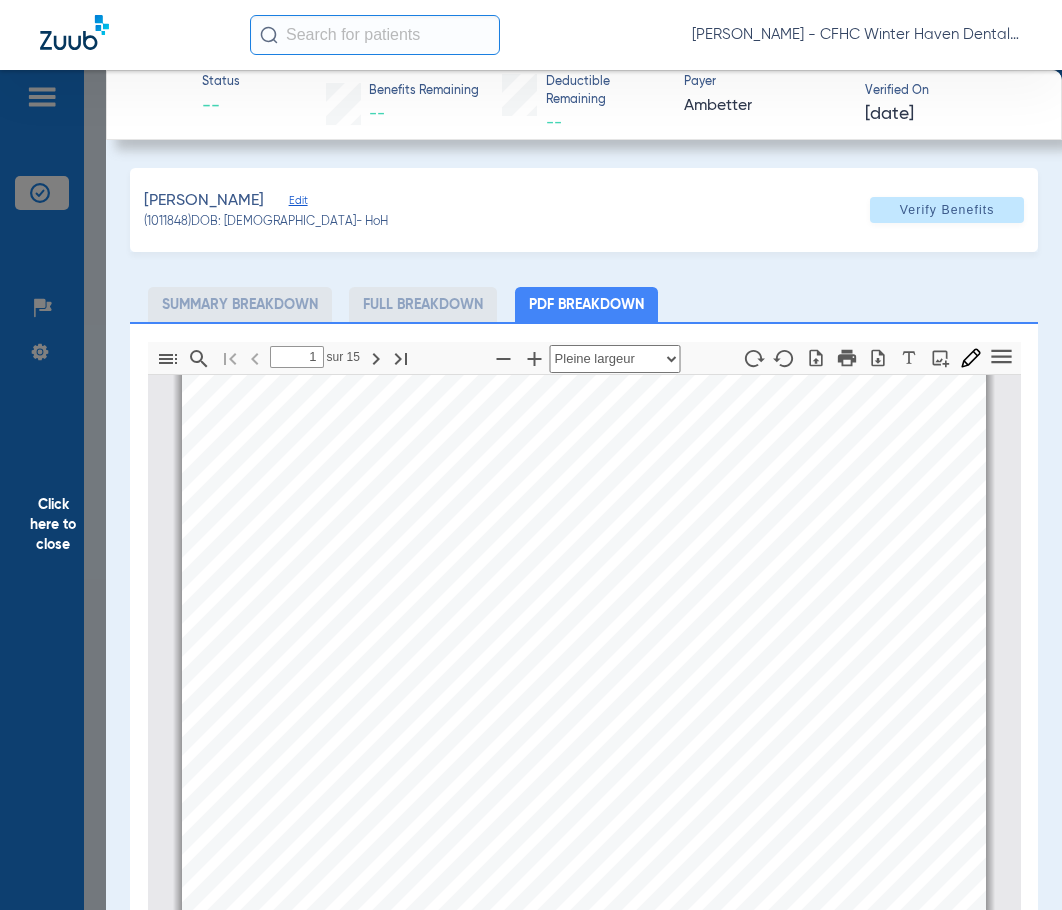 scroll, scrollTop: 111, scrollLeft: 0, axis: vertical 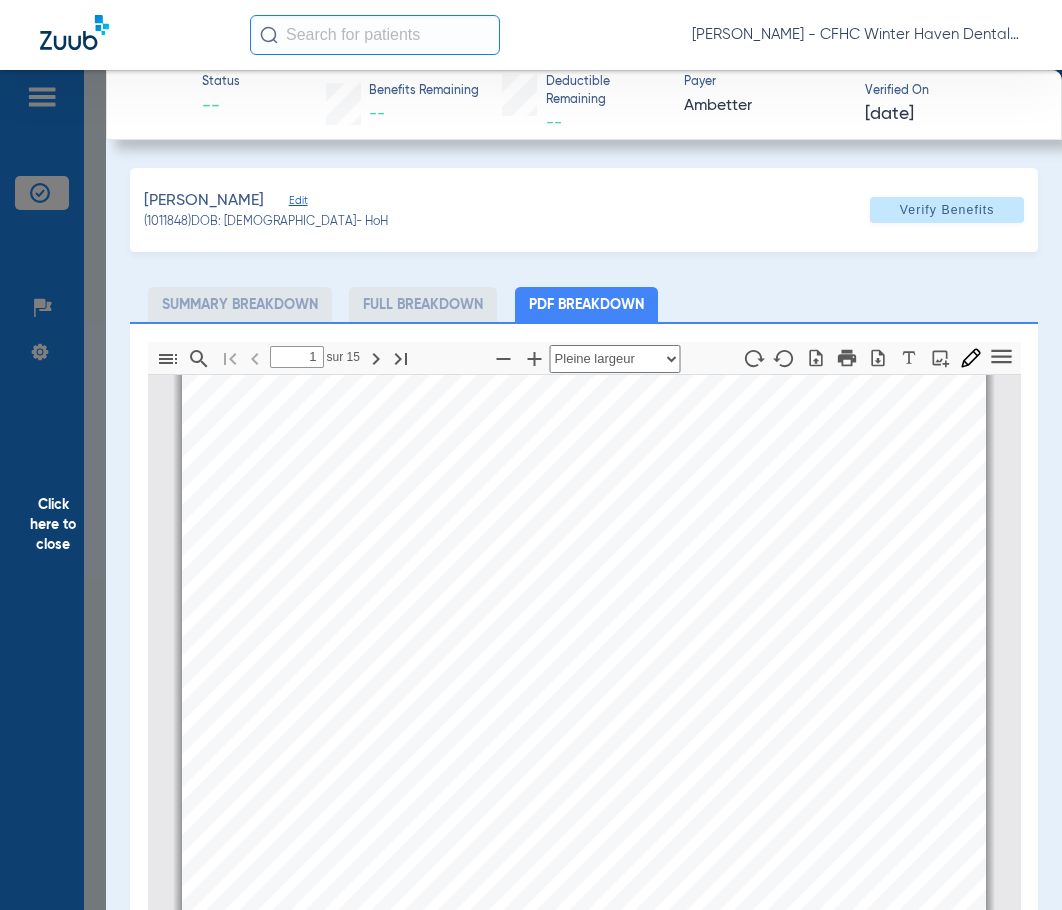 type 